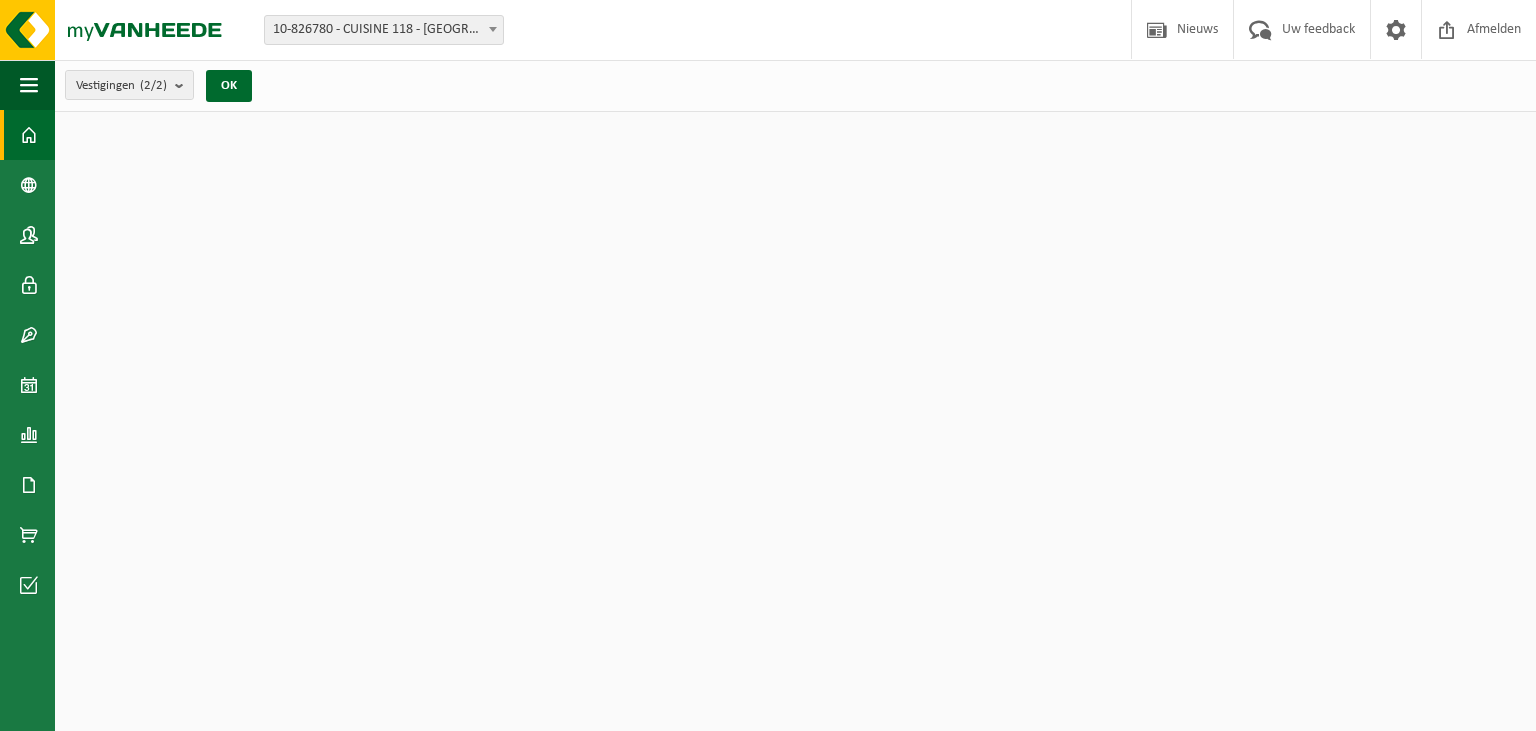 scroll, scrollTop: 0, scrollLeft: 0, axis: both 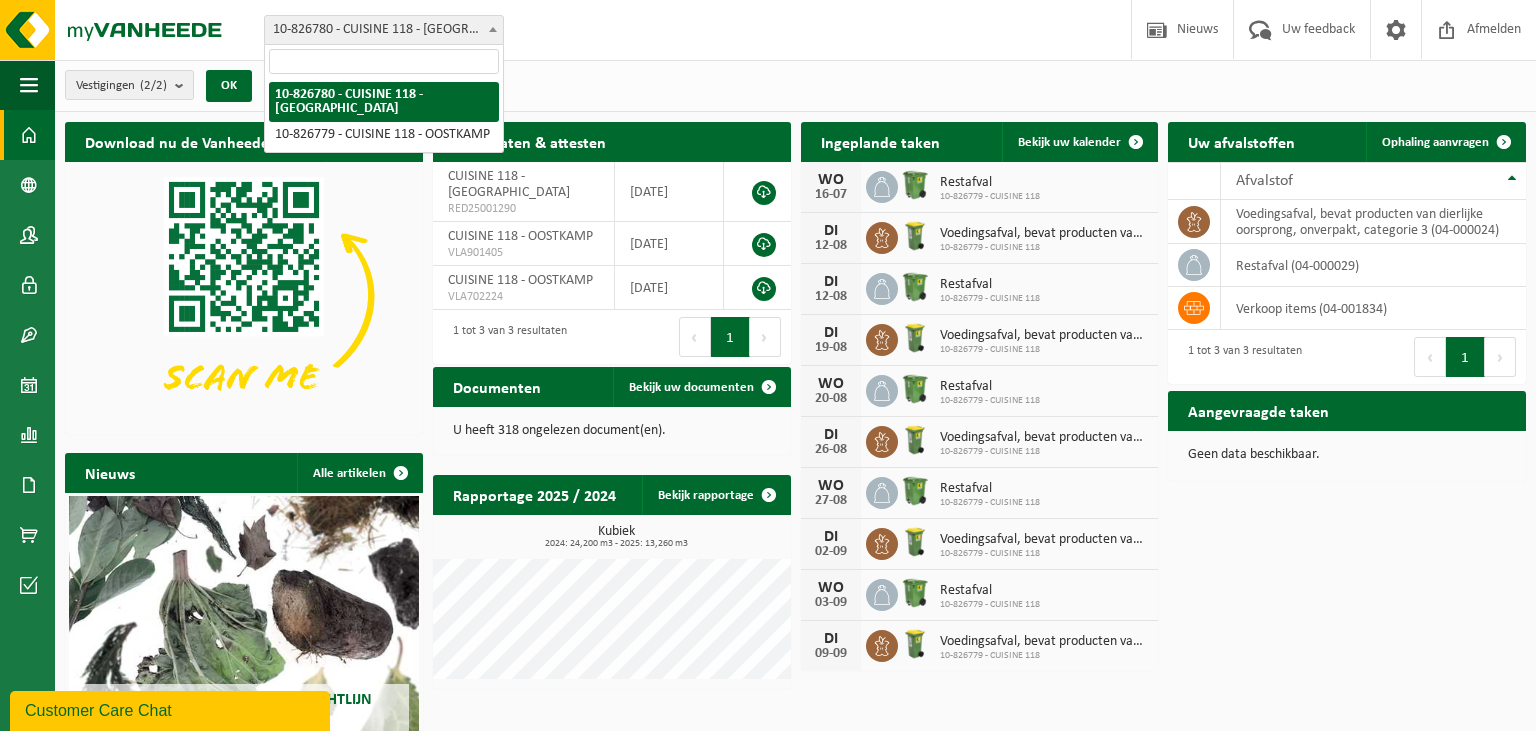 click on "10-826780 - CUISINE 118 - [GEOGRAPHIC_DATA]" at bounding box center (384, 30) 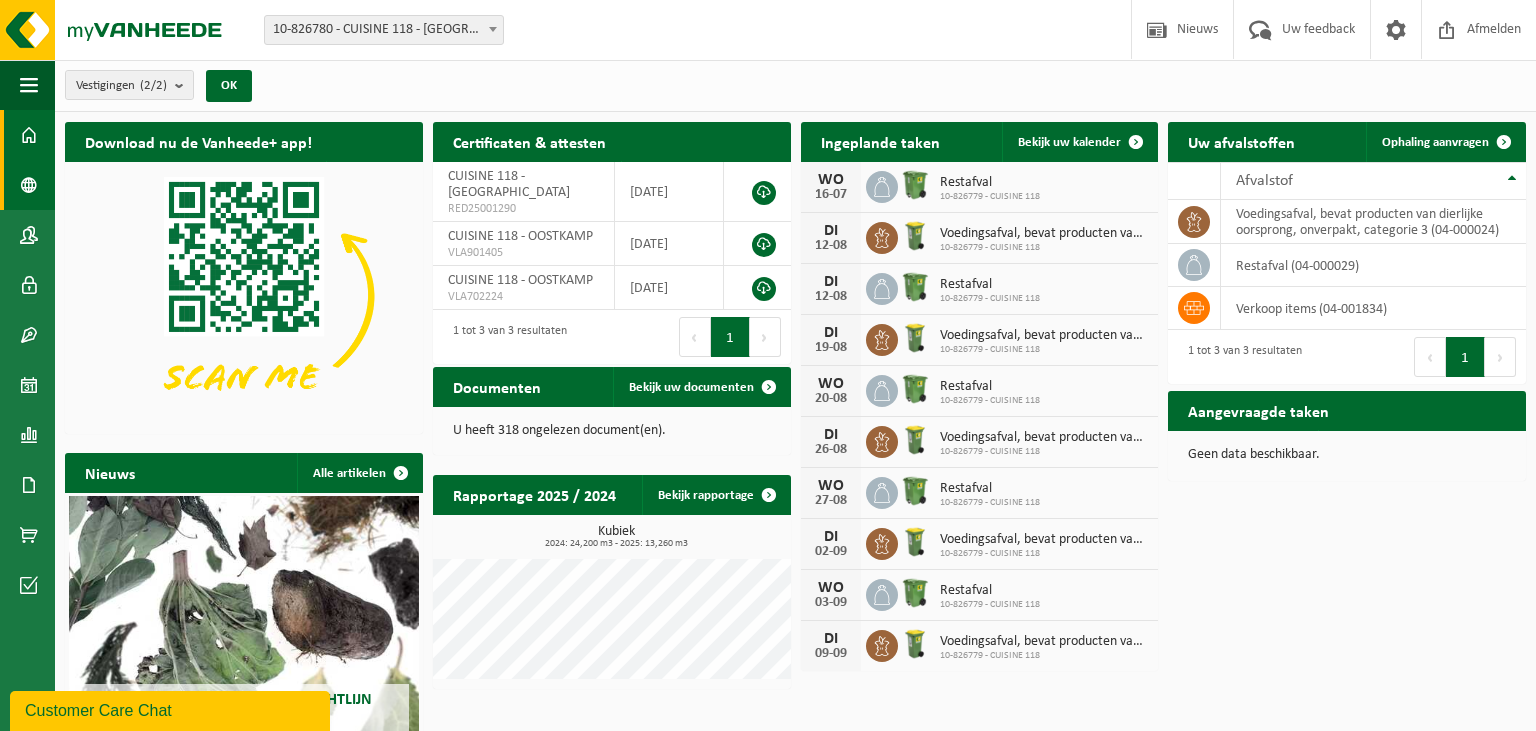 click on "Bedrijfsgegevens" at bounding box center [27, 185] 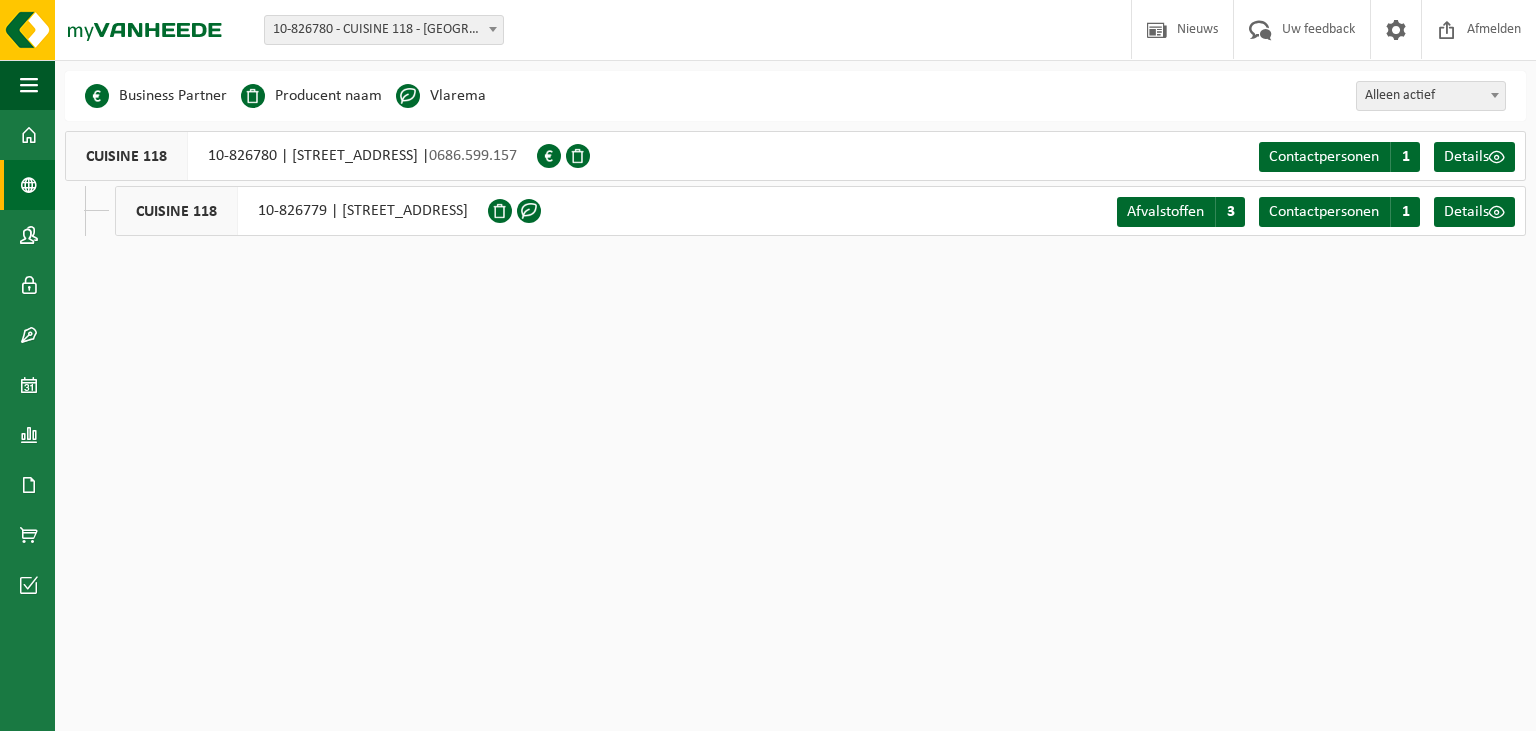 scroll, scrollTop: 0, scrollLeft: 0, axis: both 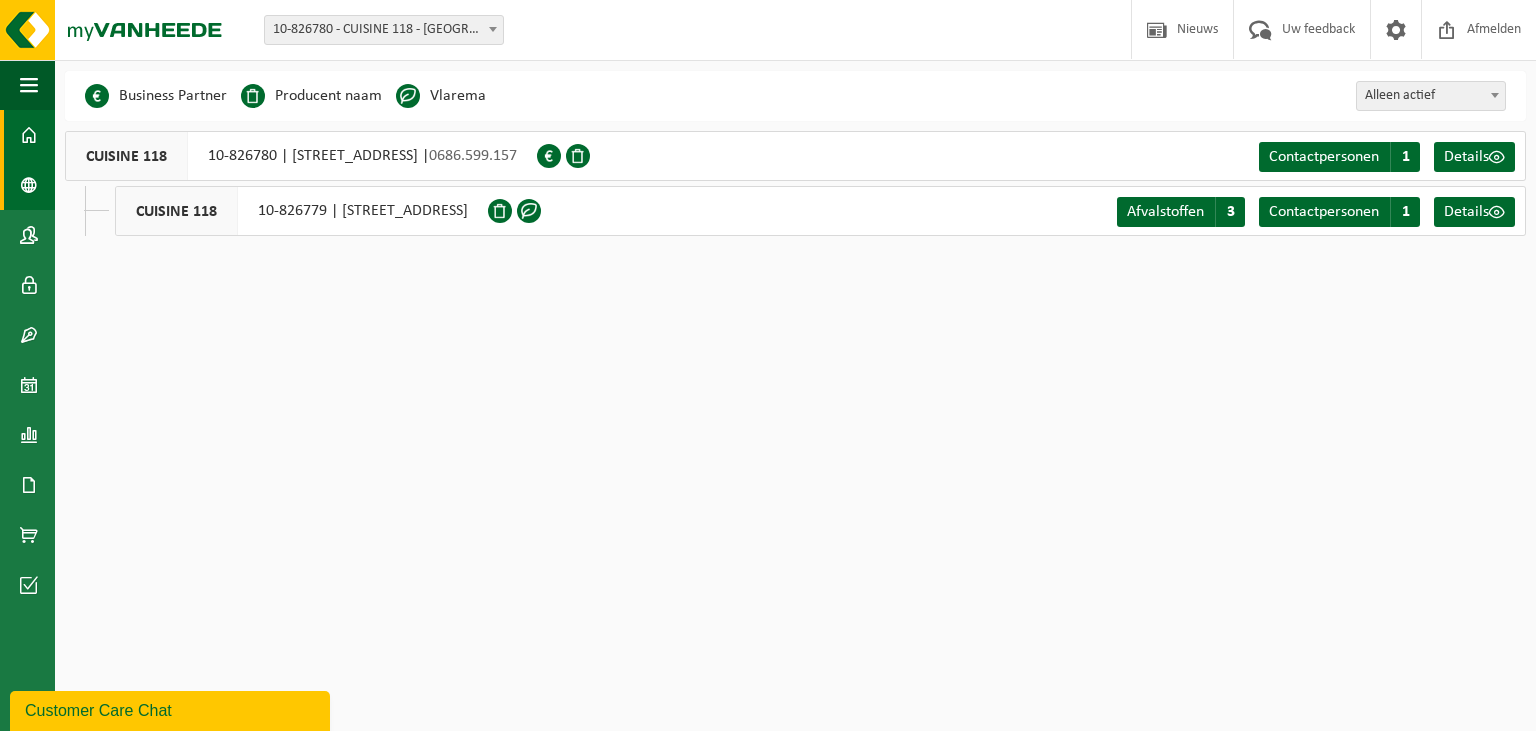 click at bounding box center [29, 135] 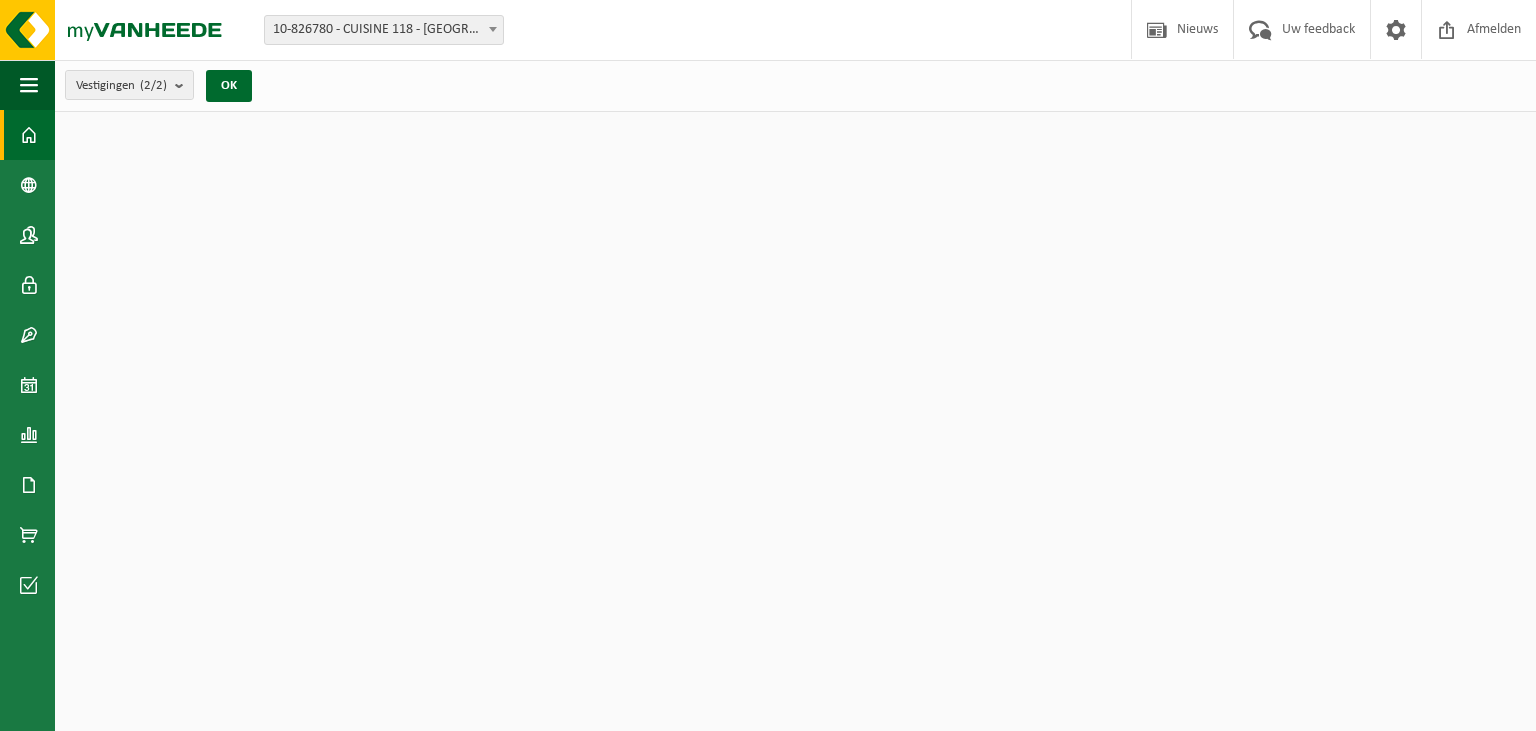 scroll, scrollTop: 0, scrollLeft: 0, axis: both 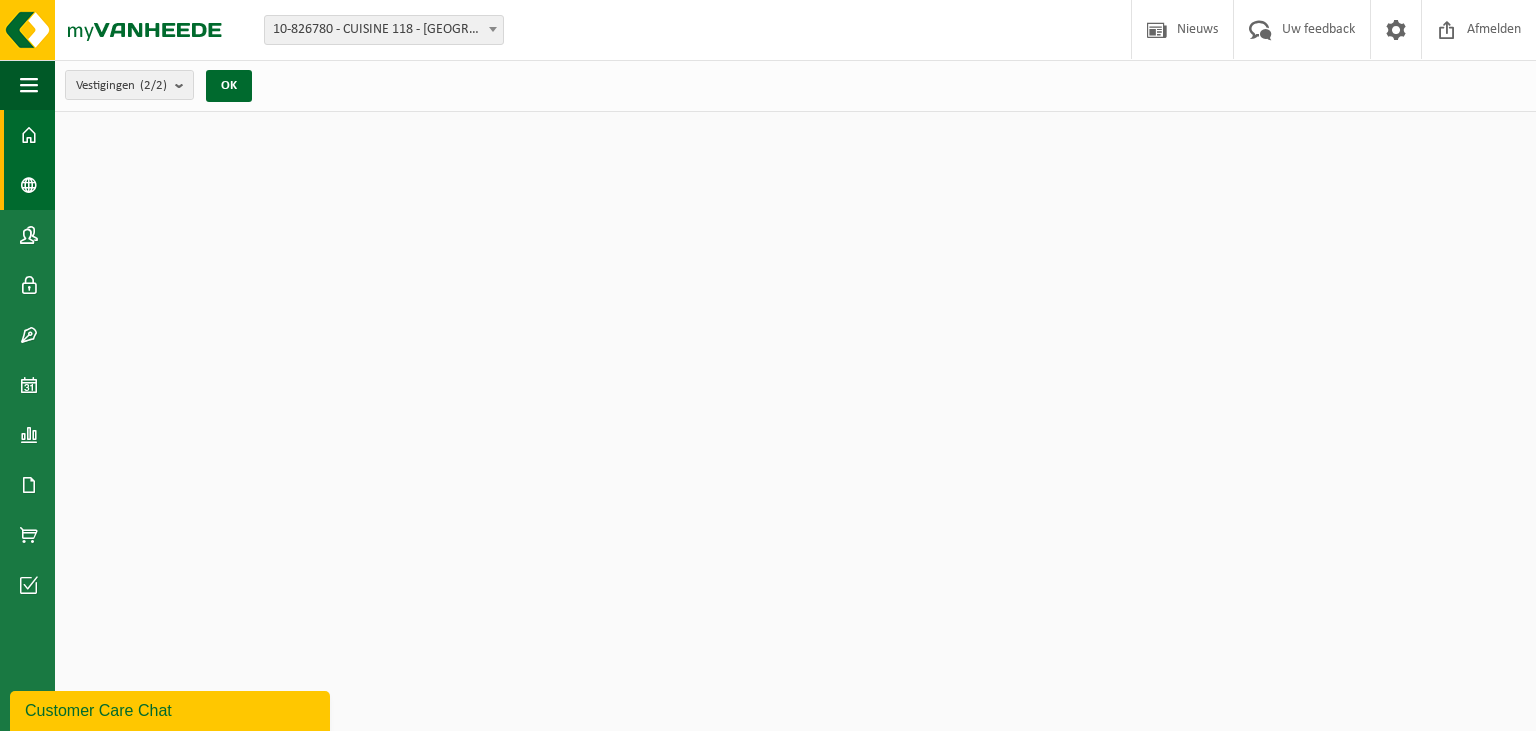 click on "Bedrijfsgegevens" at bounding box center (27, 185) 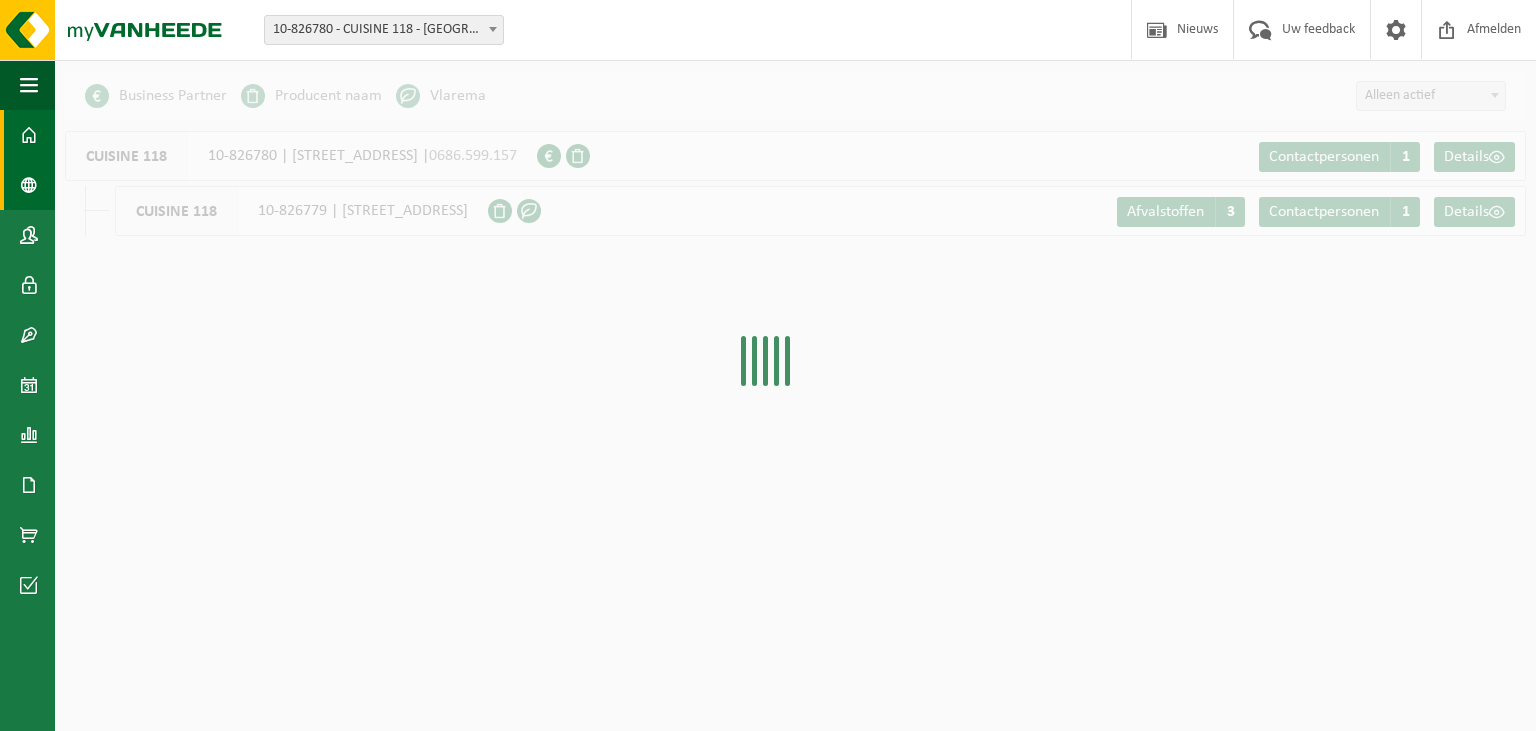 scroll, scrollTop: 0, scrollLeft: 0, axis: both 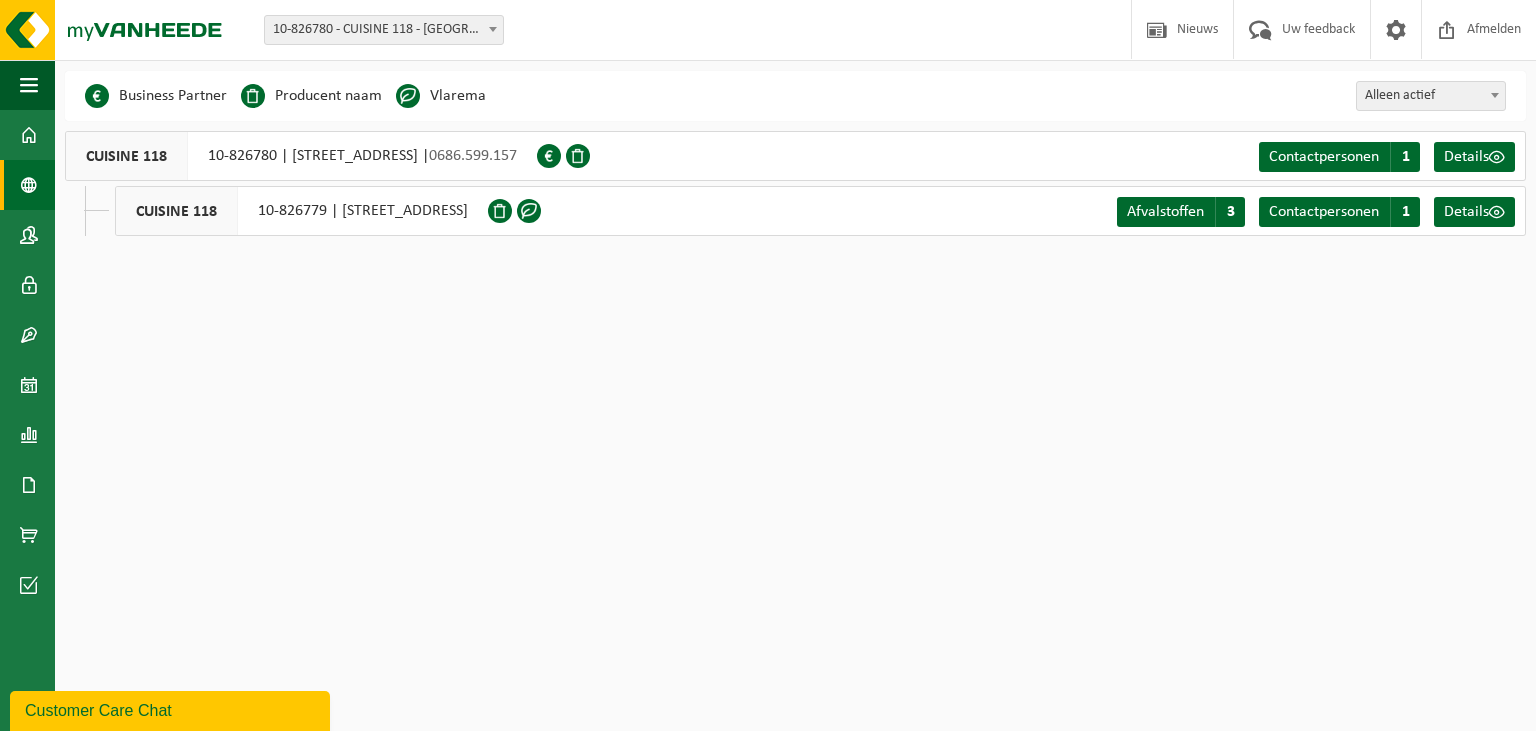 click at bounding box center [29, 185] 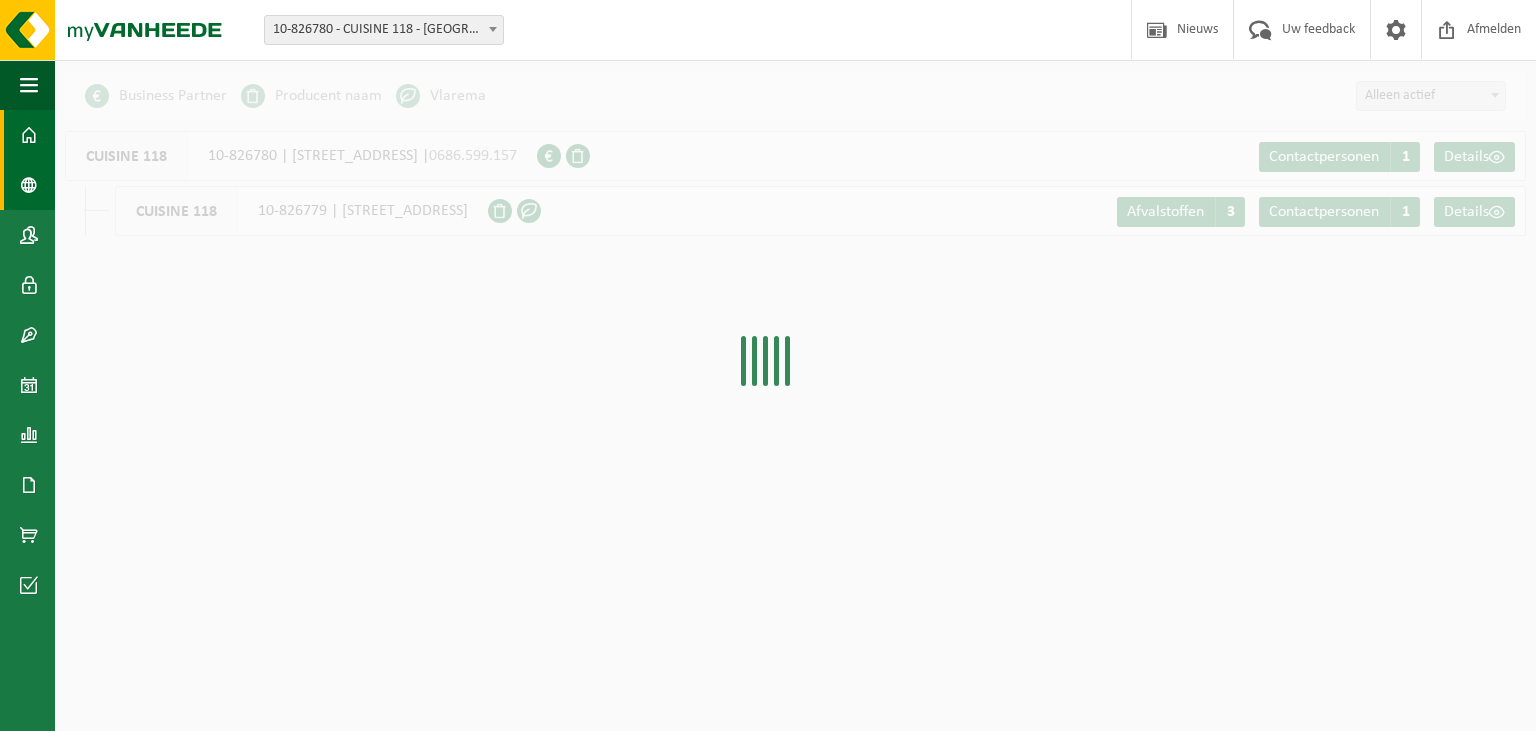 scroll, scrollTop: 0, scrollLeft: 0, axis: both 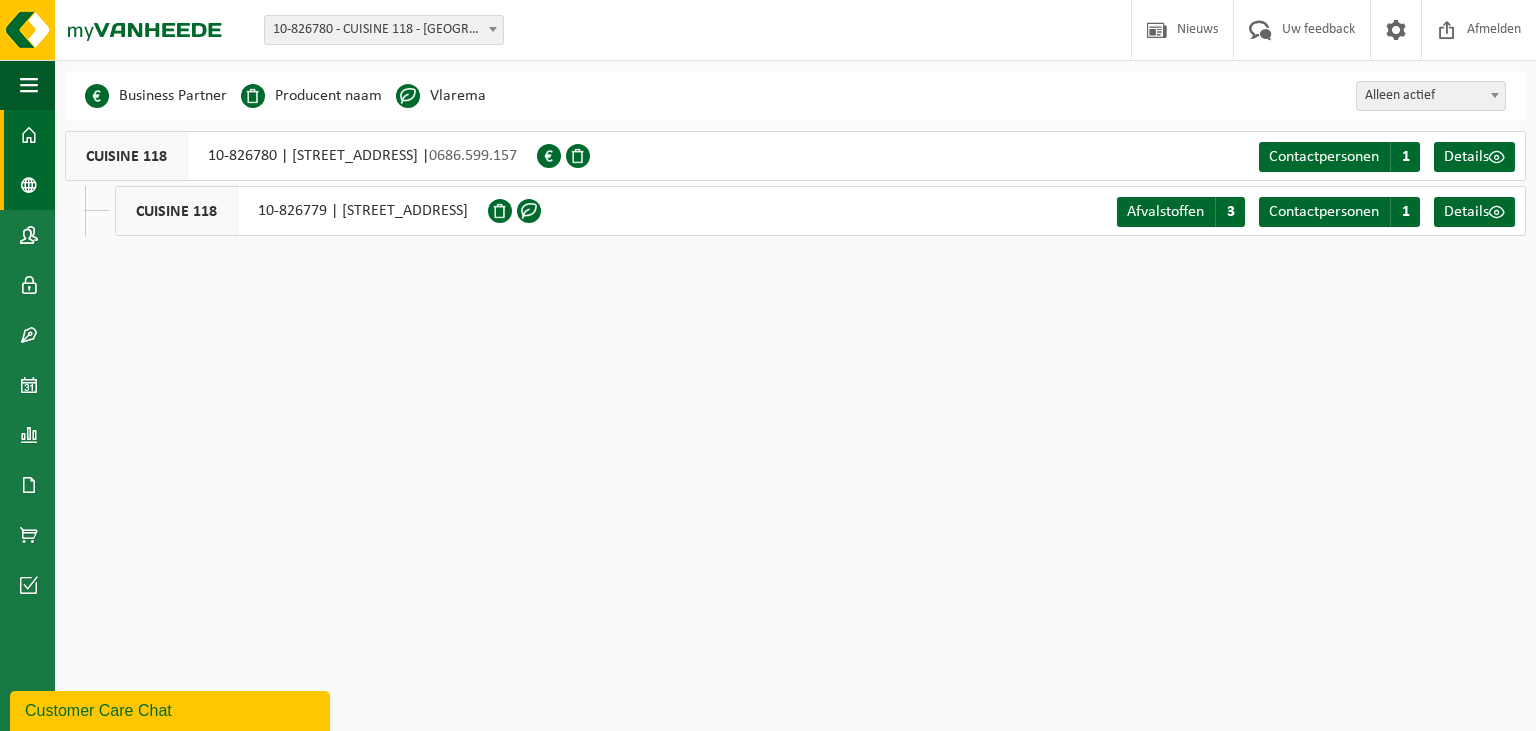 click at bounding box center [29, 135] 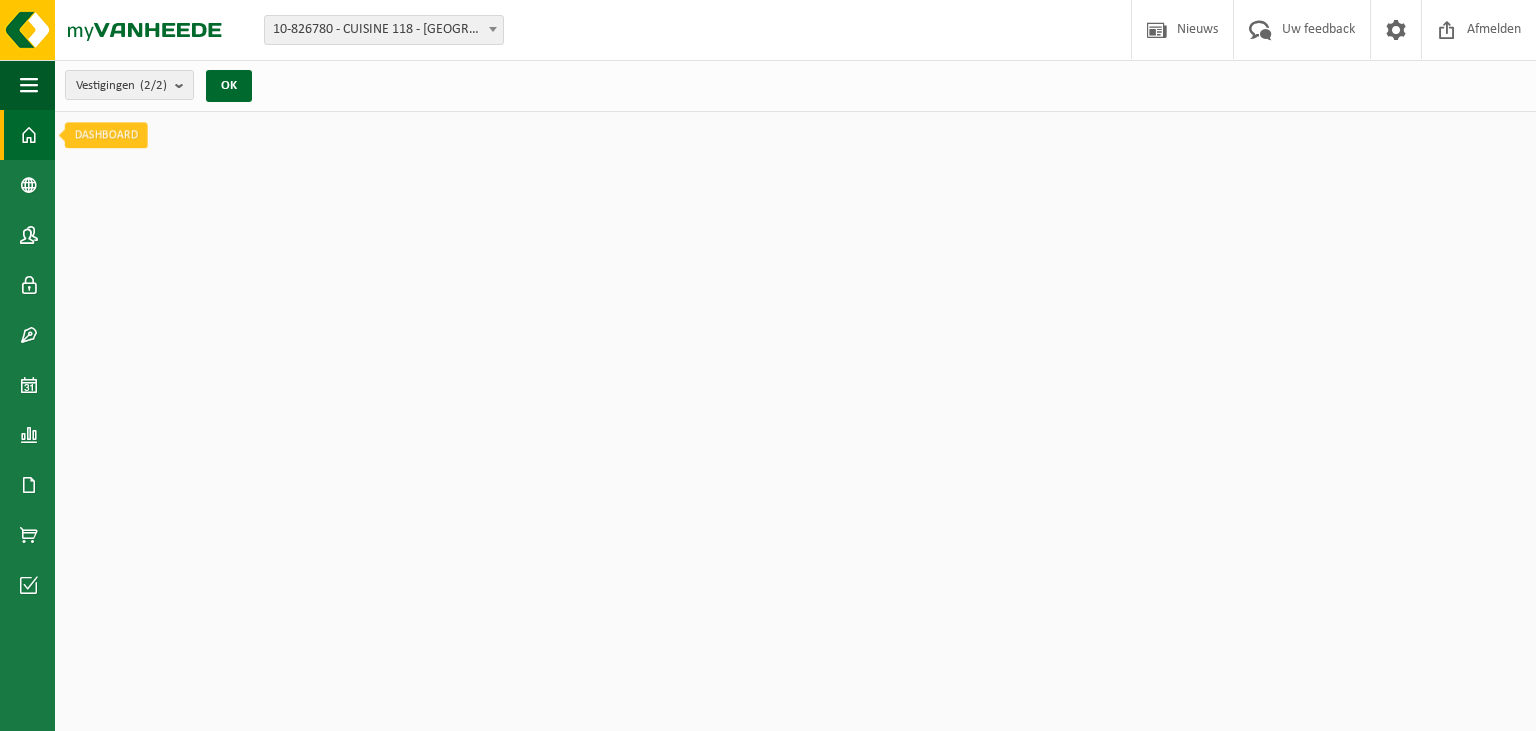 scroll, scrollTop: 0, scrollLeft: 0, axis: both 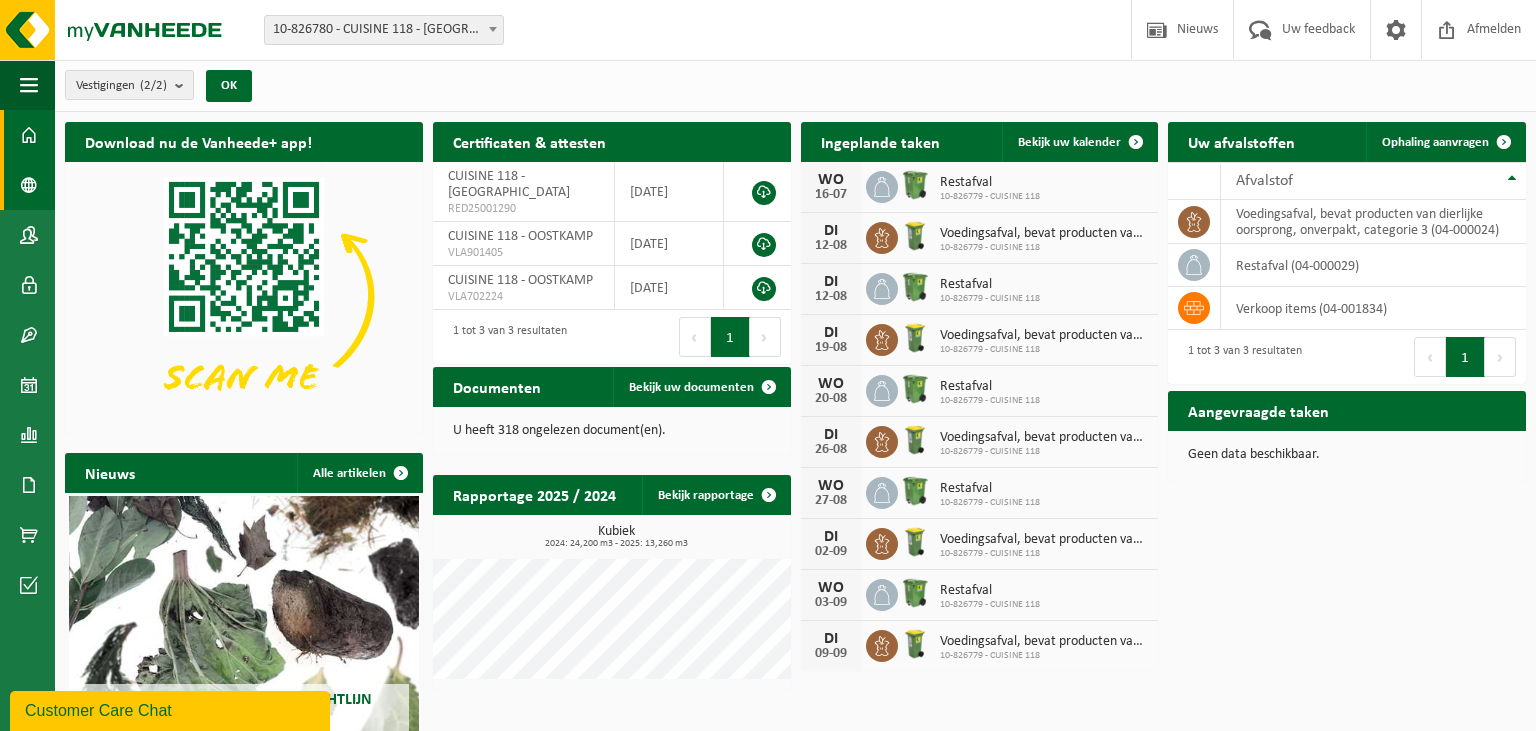 click at bounding box center [29, 185] 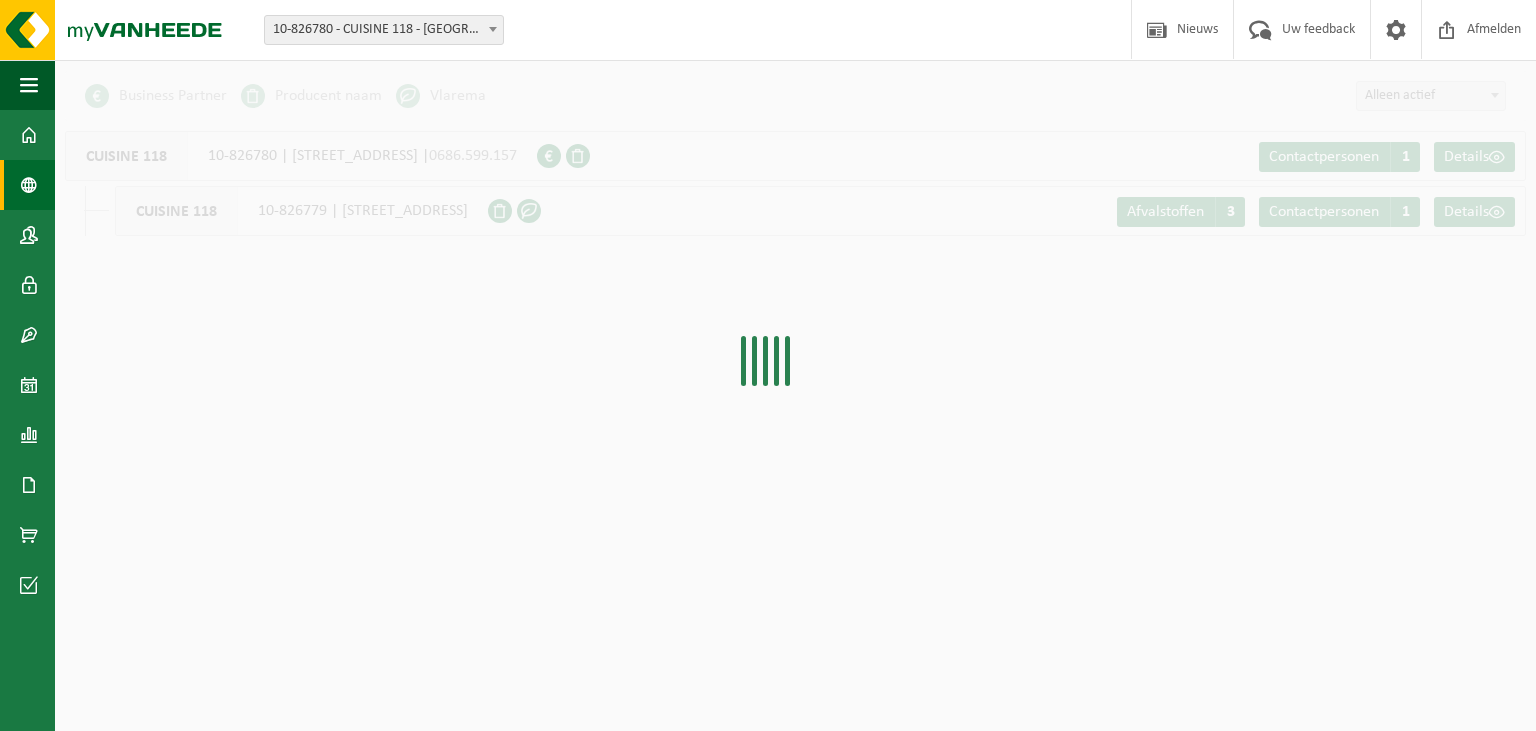scroll, scrollTop: 0, scrollLeft: 0, axis: both 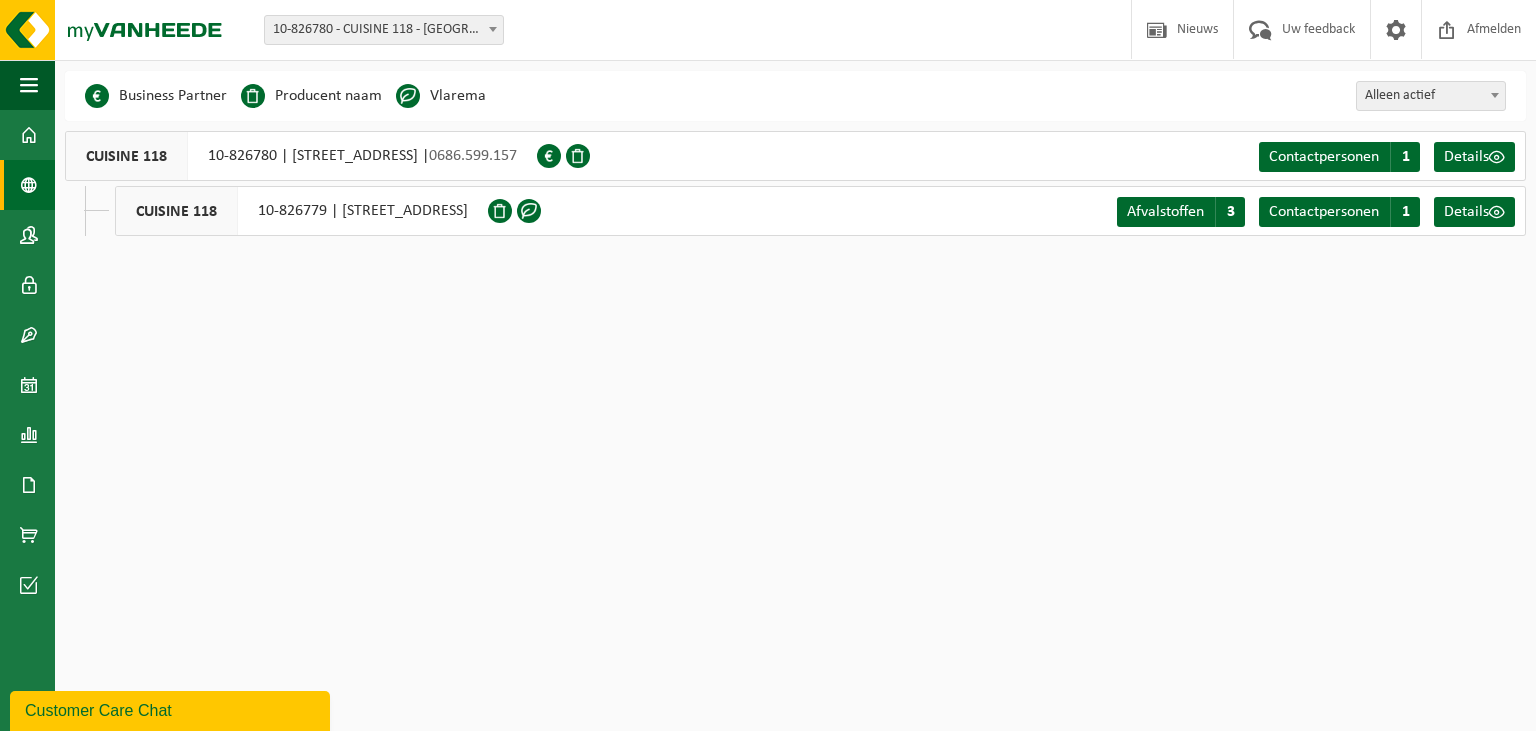 click at bounding box center (29, 185) 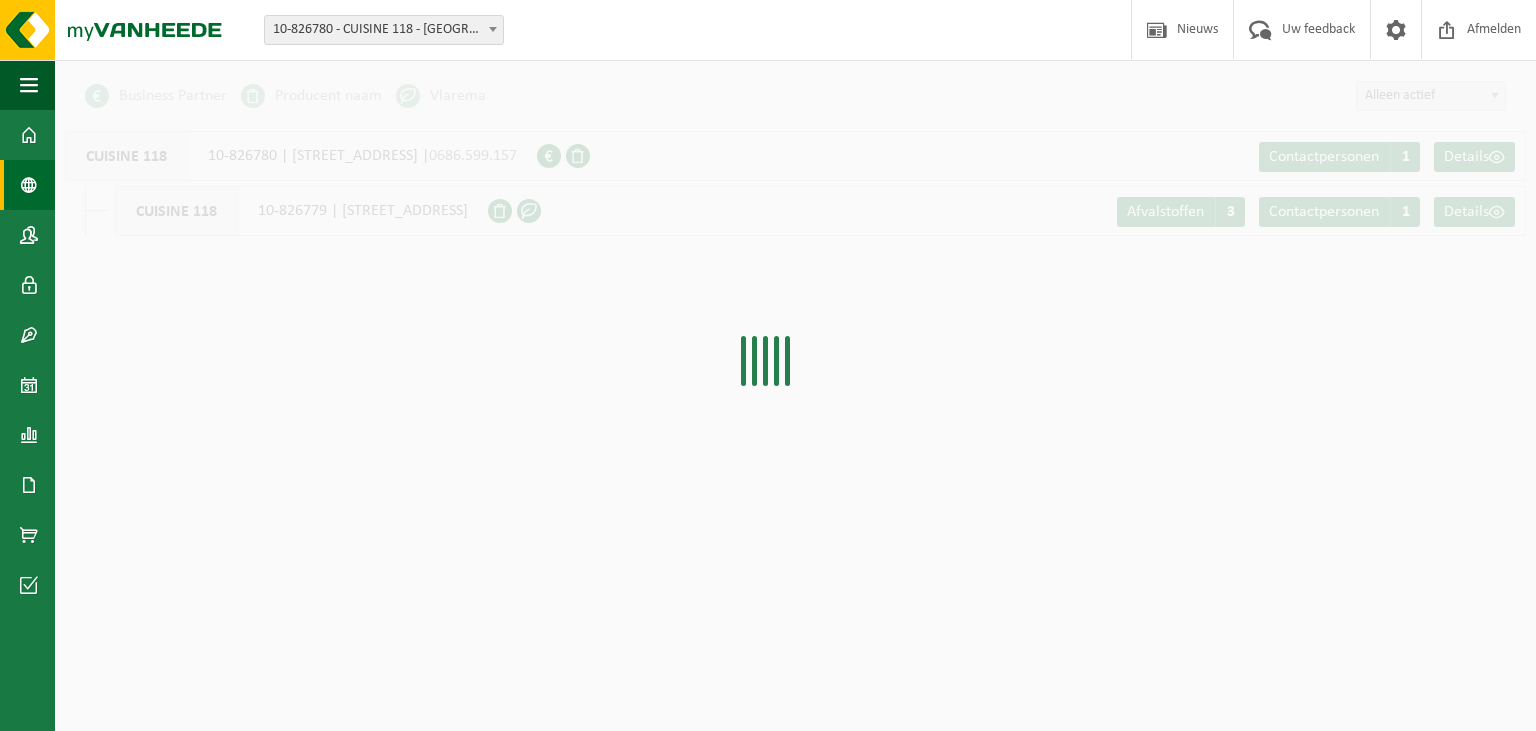 scroll, scrollTop: 0, scrollLeft: 0, axis: both 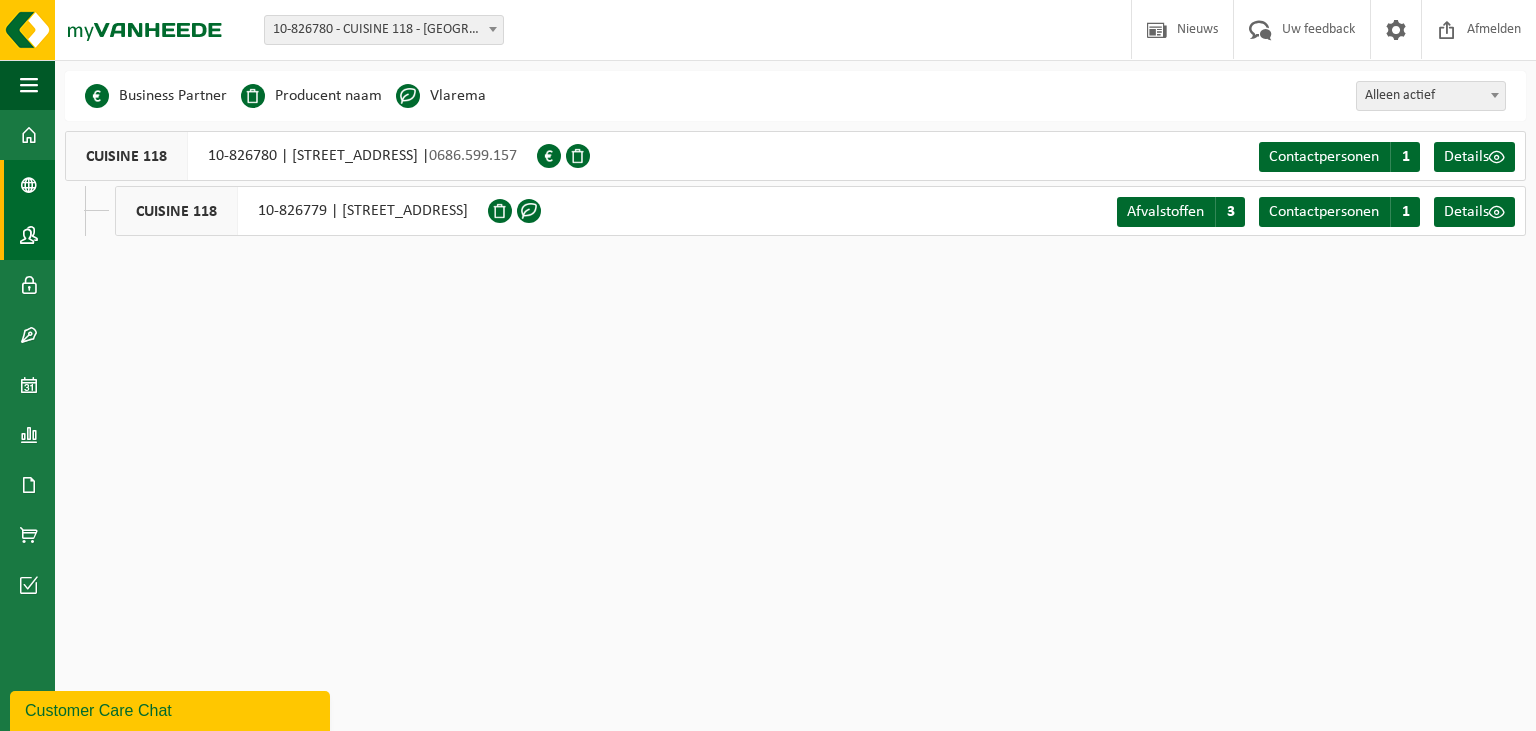 click at bounding box center (29, 235) 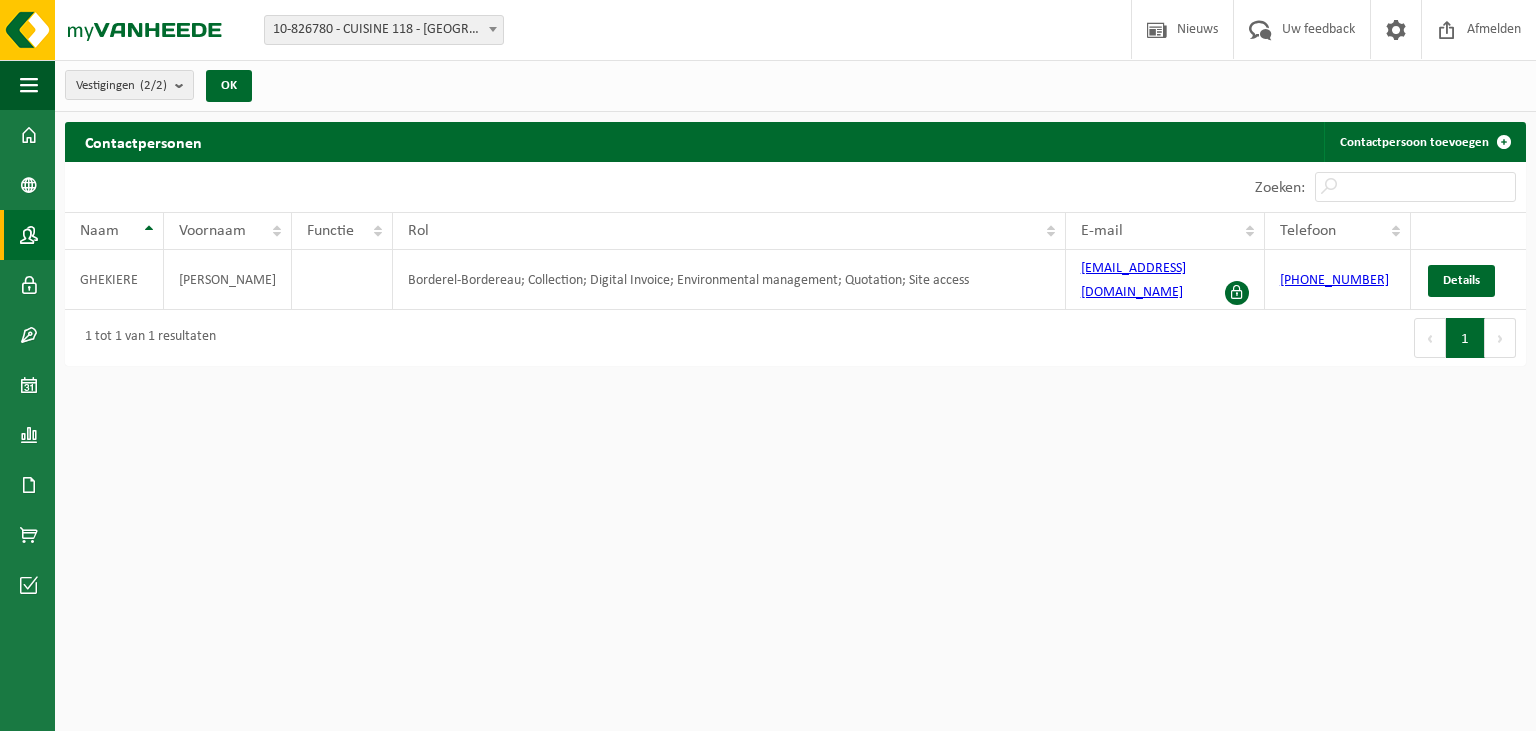 scroll, scrollTop: 0, scrollLeft: 0, axis: both 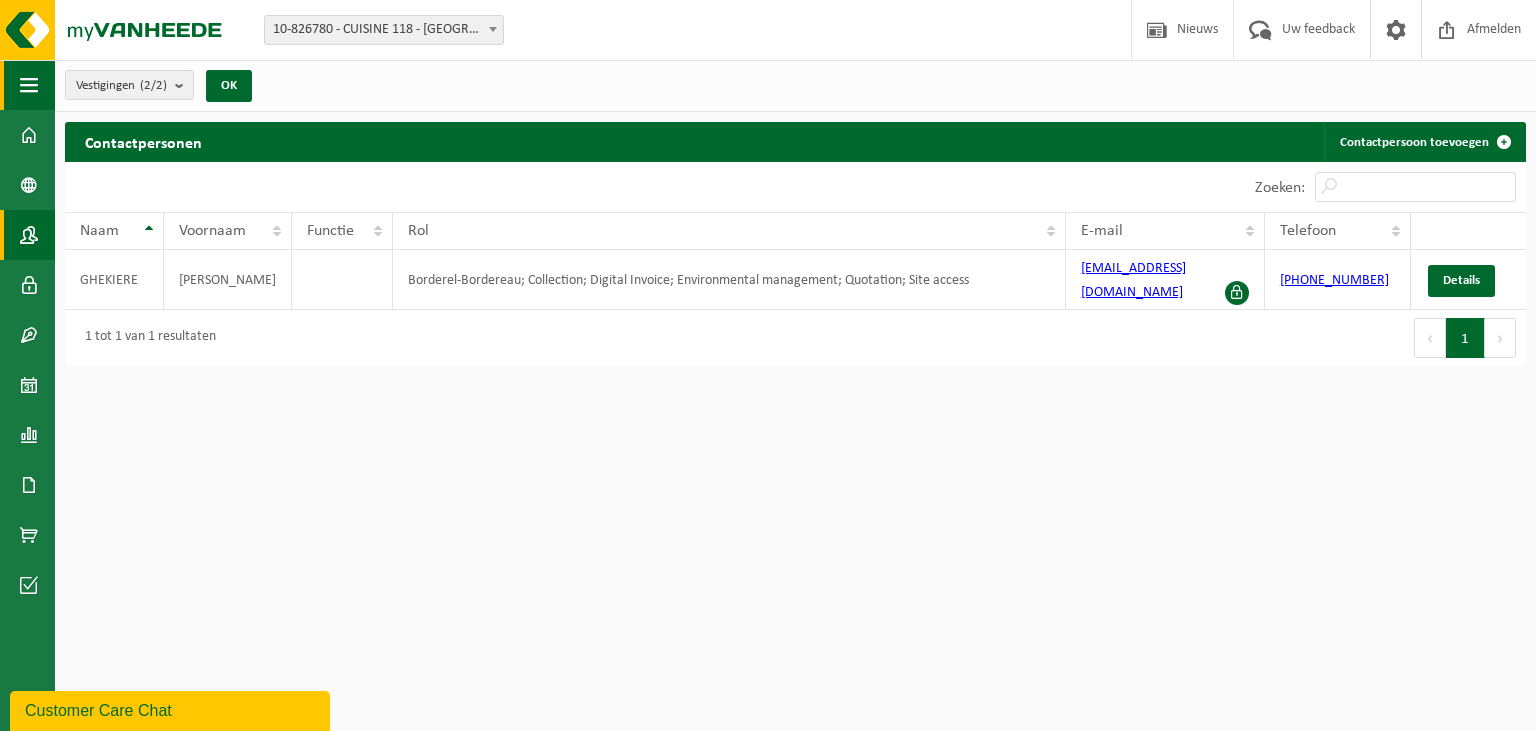 click at bounding box center (29, 85) 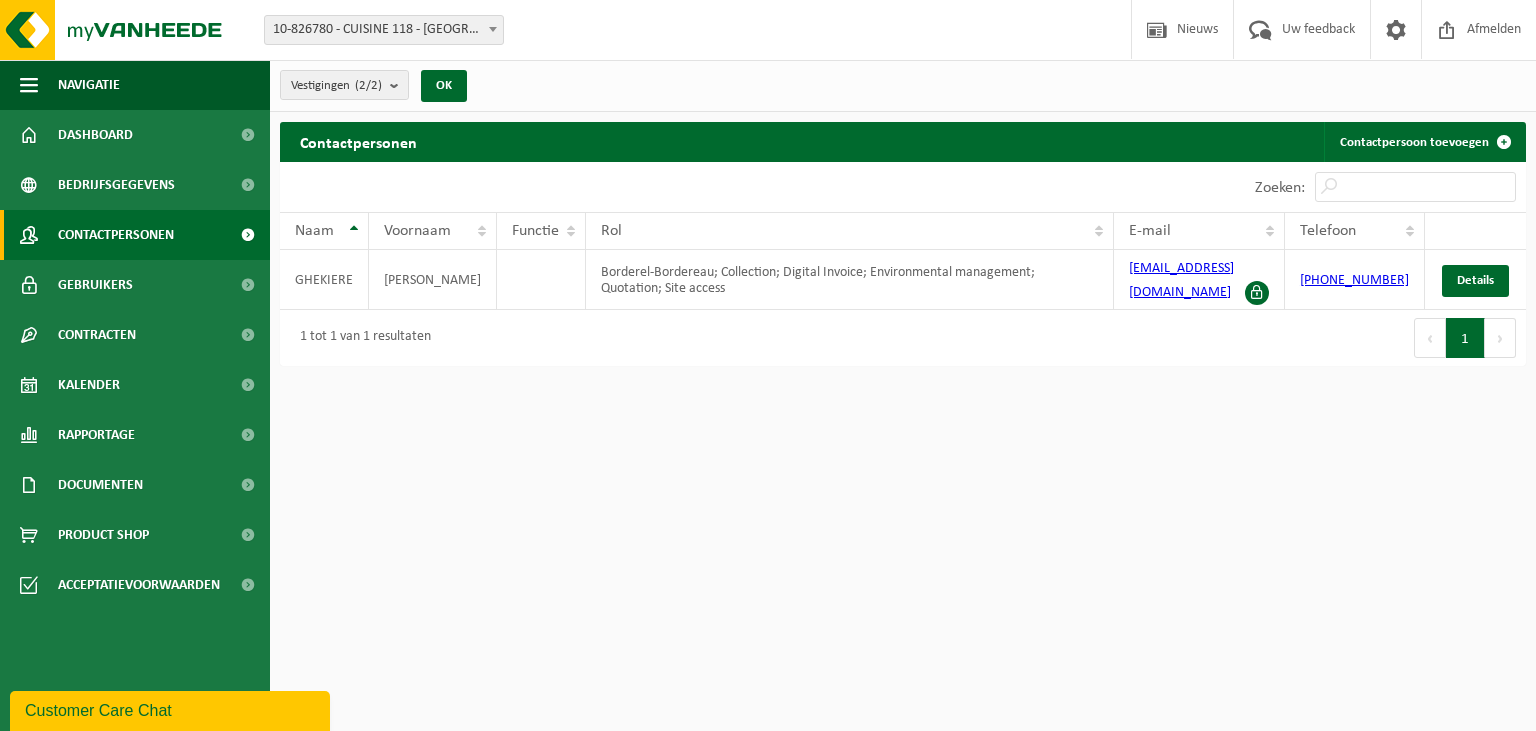 click on "Contactpersonen" at bounding box center (116, 235) 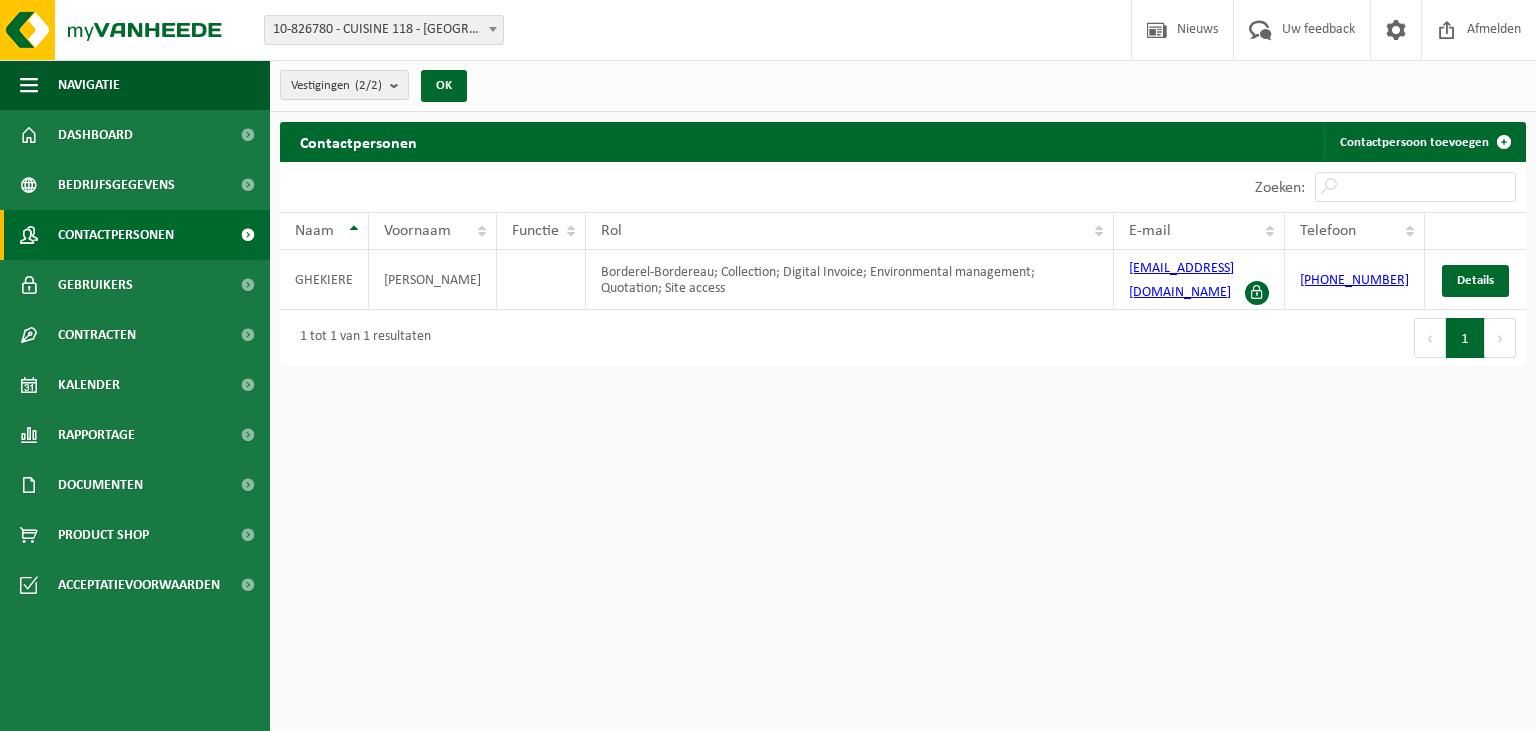 scroll, scrollTop: 0, scrollLeft: 0, axis: both 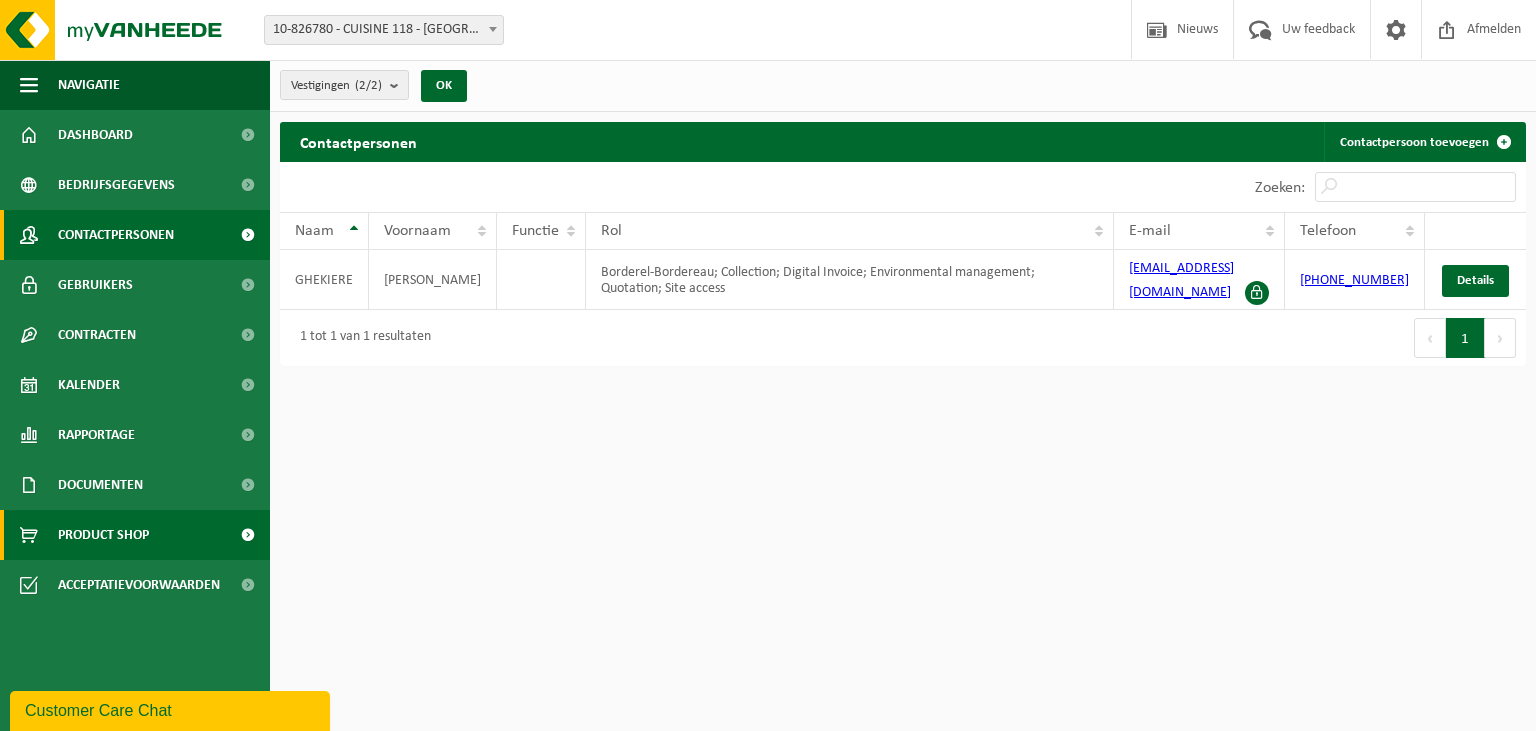 click at bounding box center [247, 535] 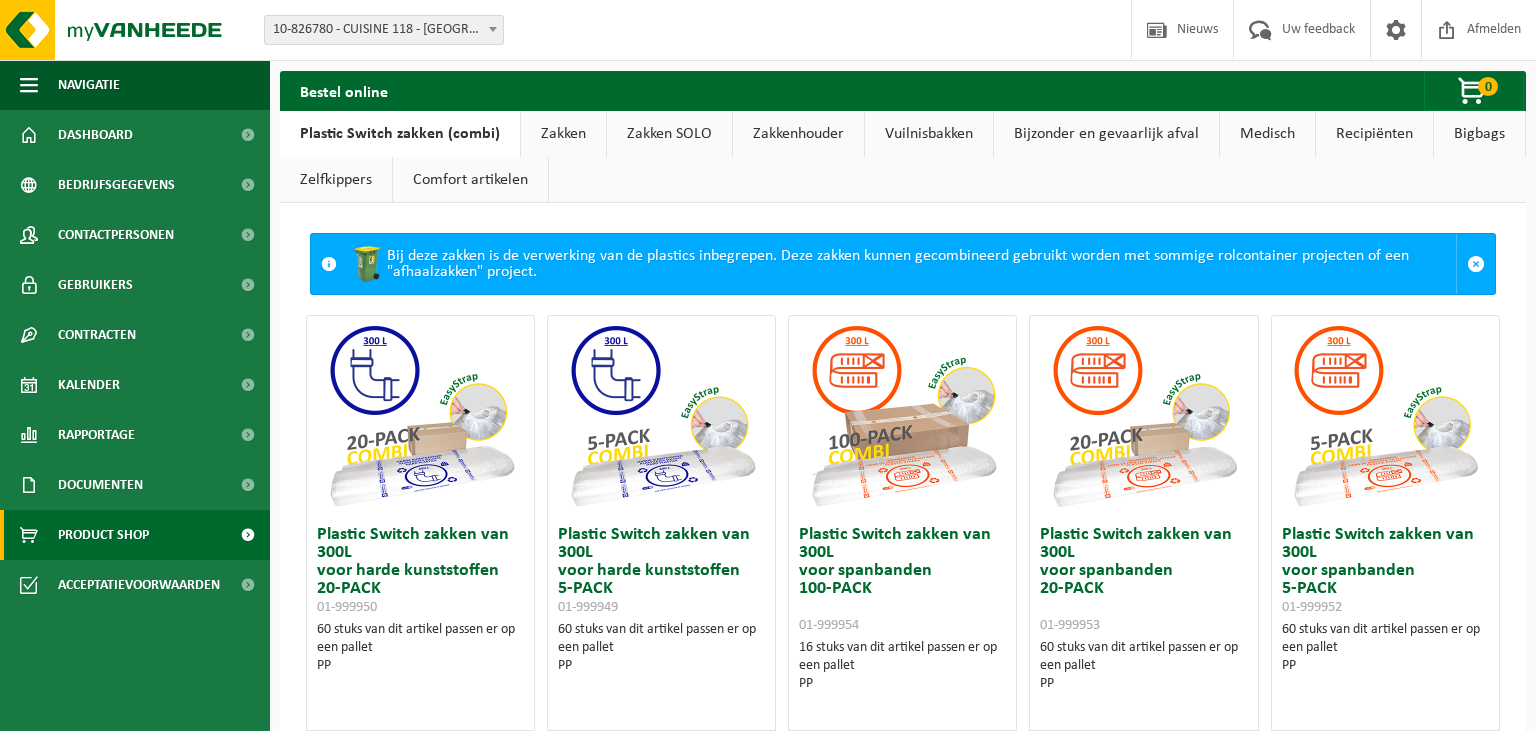 scroll, scrollTop: 0, scrollLeft: 0, axis: both 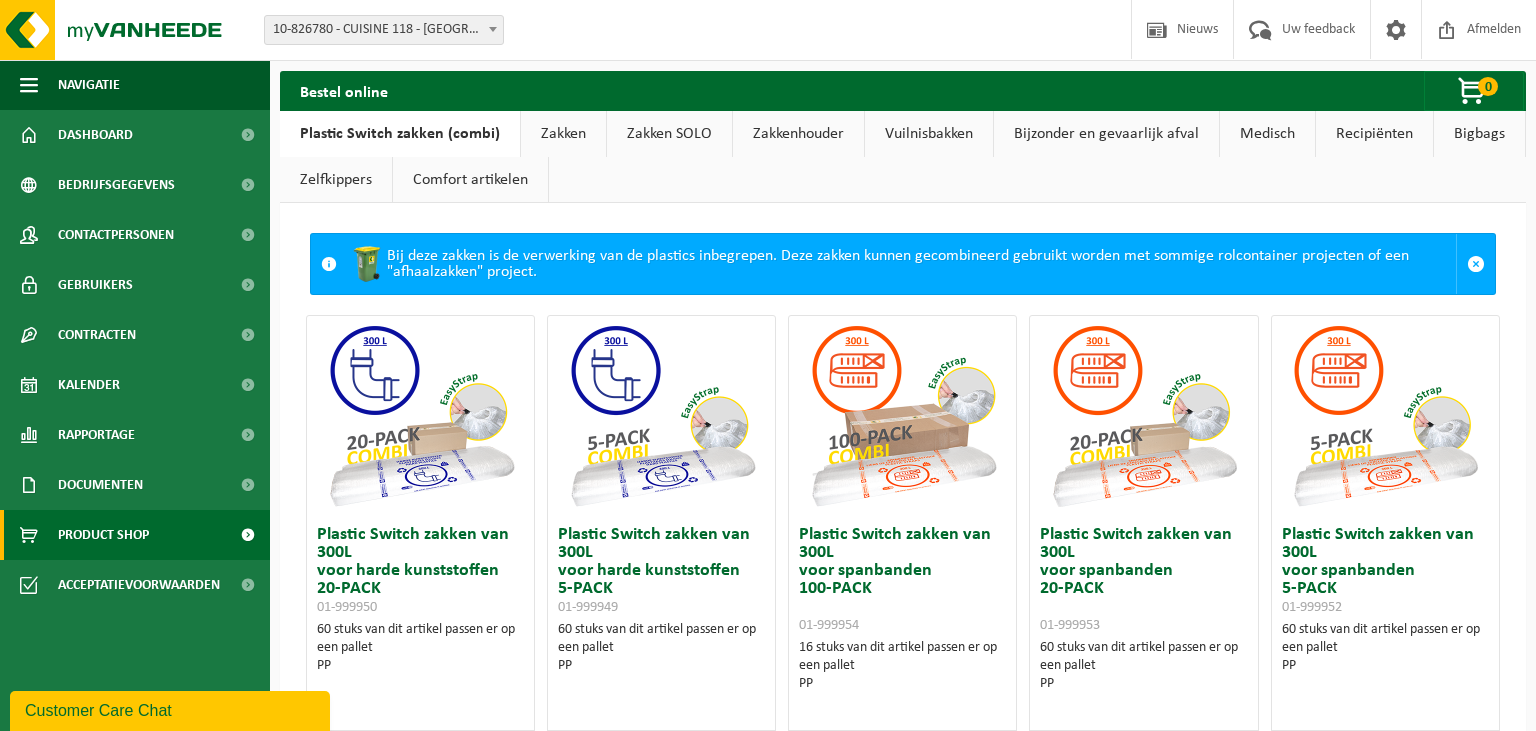 click on "Zakken" at bounding box center [563, 134] 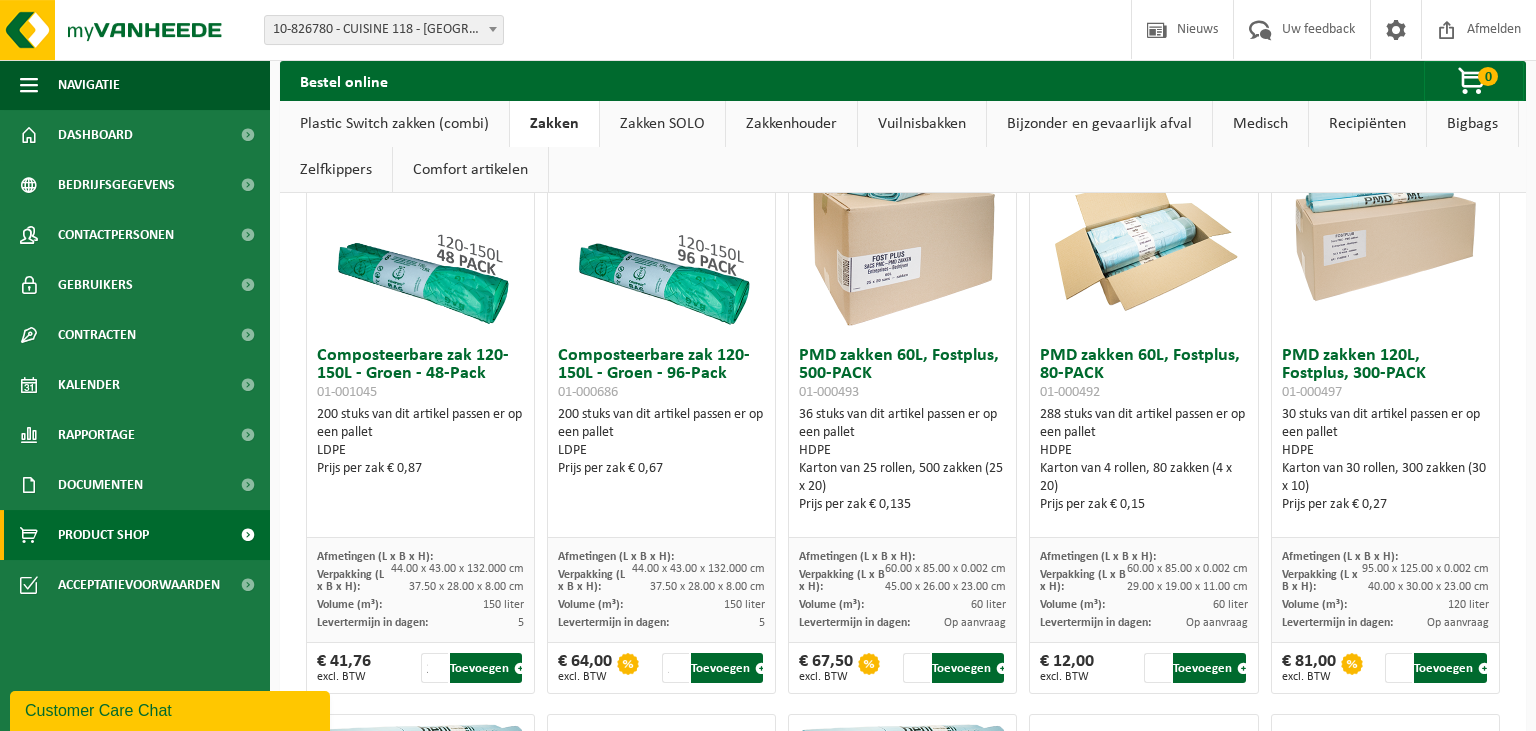 scroll, scrollTop: 1348, scrollLeft: 0, axis: vertical 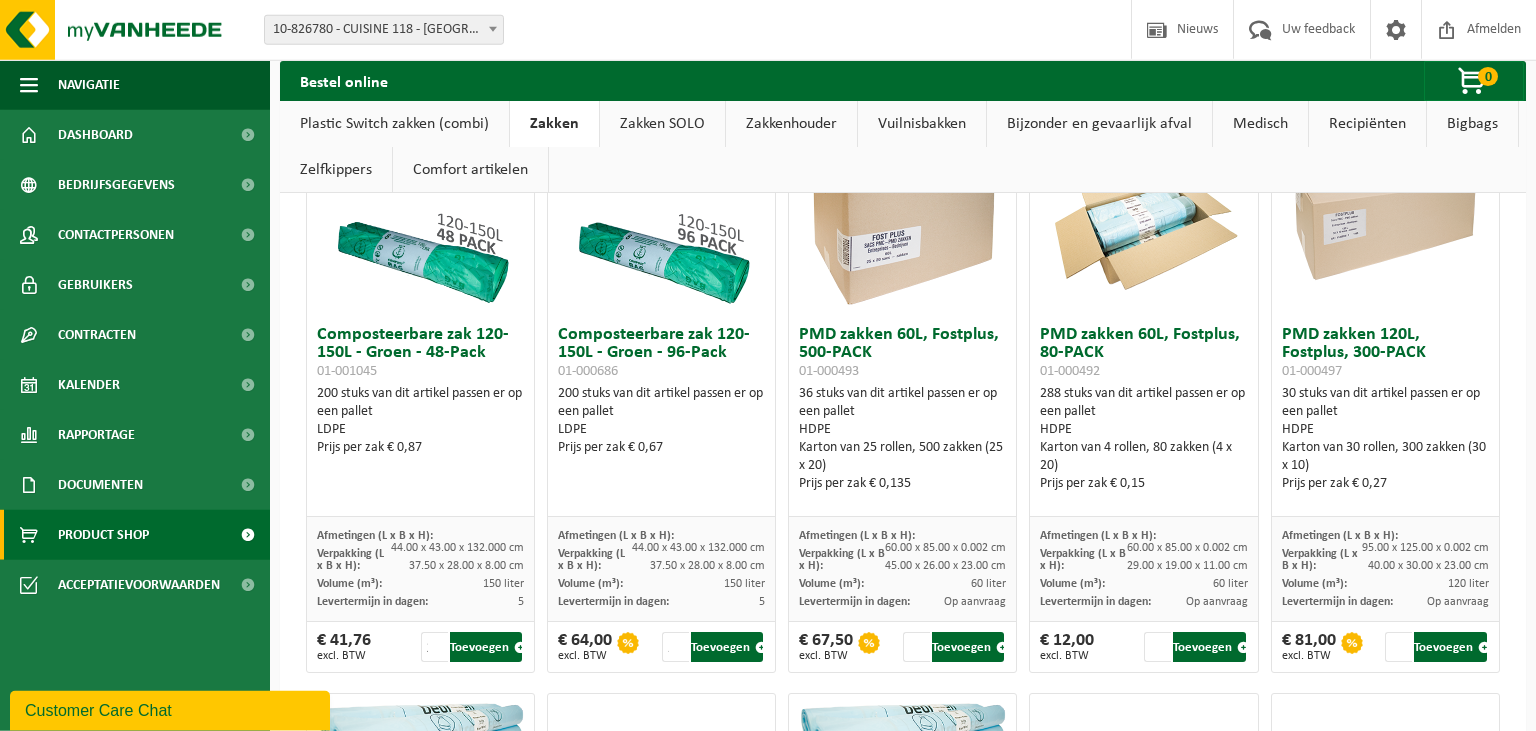 click on "€ 64,00  excl. BTW           1    Toevoegen" at bounding box center [661, 647] 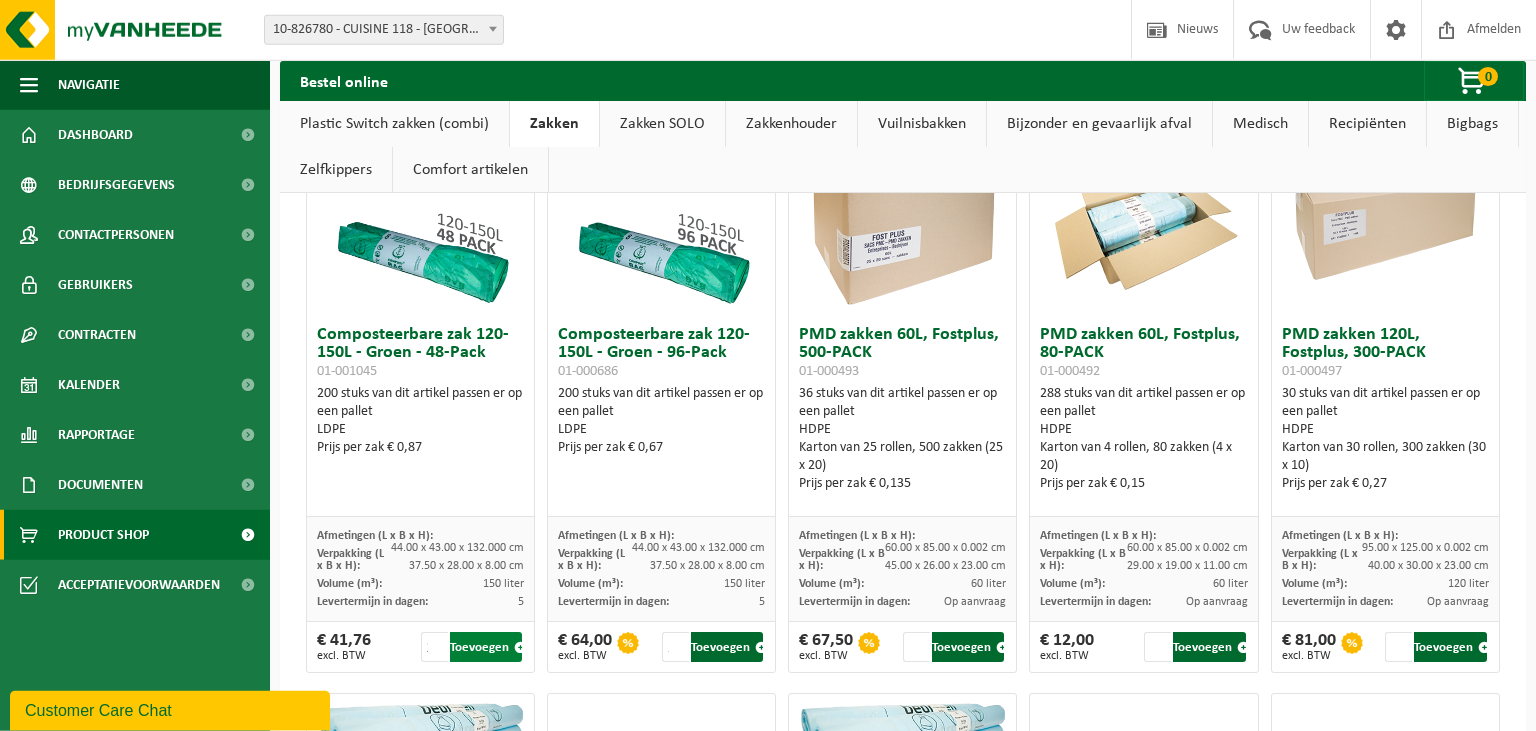 click on "Toevoegen" at bounding box center (486, 647) 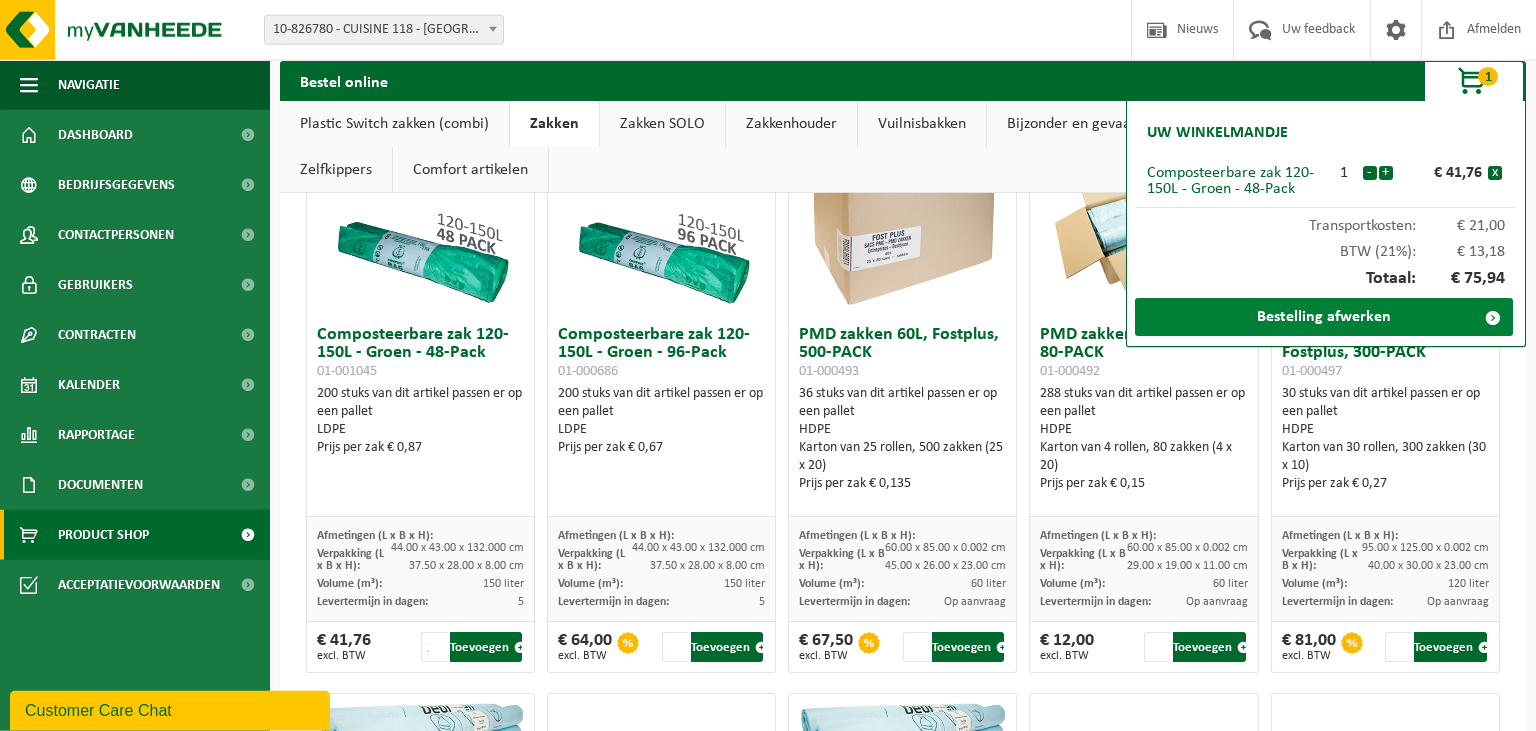 click on "Bestelling afwerken" at bounding box center [1324, 317] 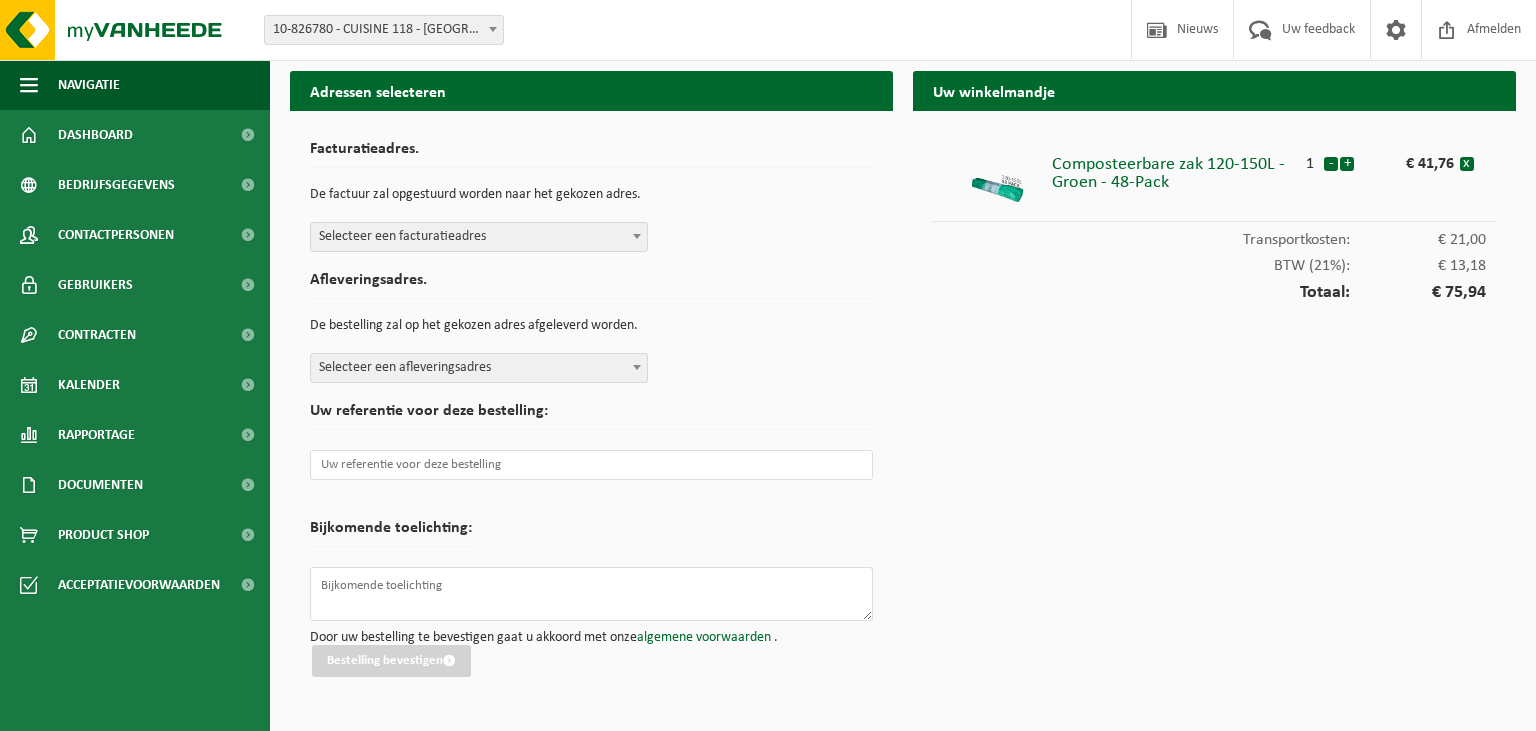 scroll, scrollTop: 0, scrollLeft: 0, axis: both 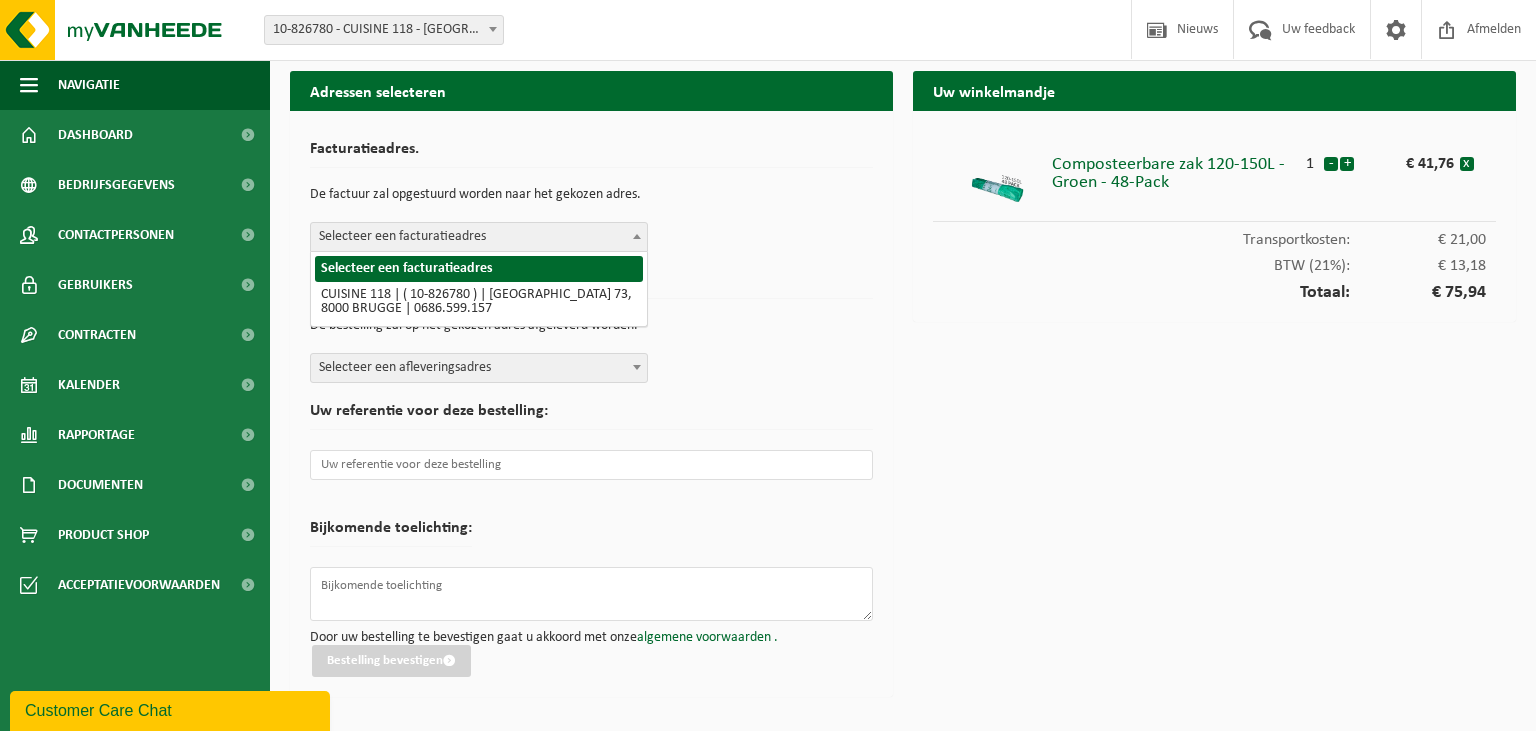 click on "Selecteer een facturatieadres" at bounding box center (479, 237) 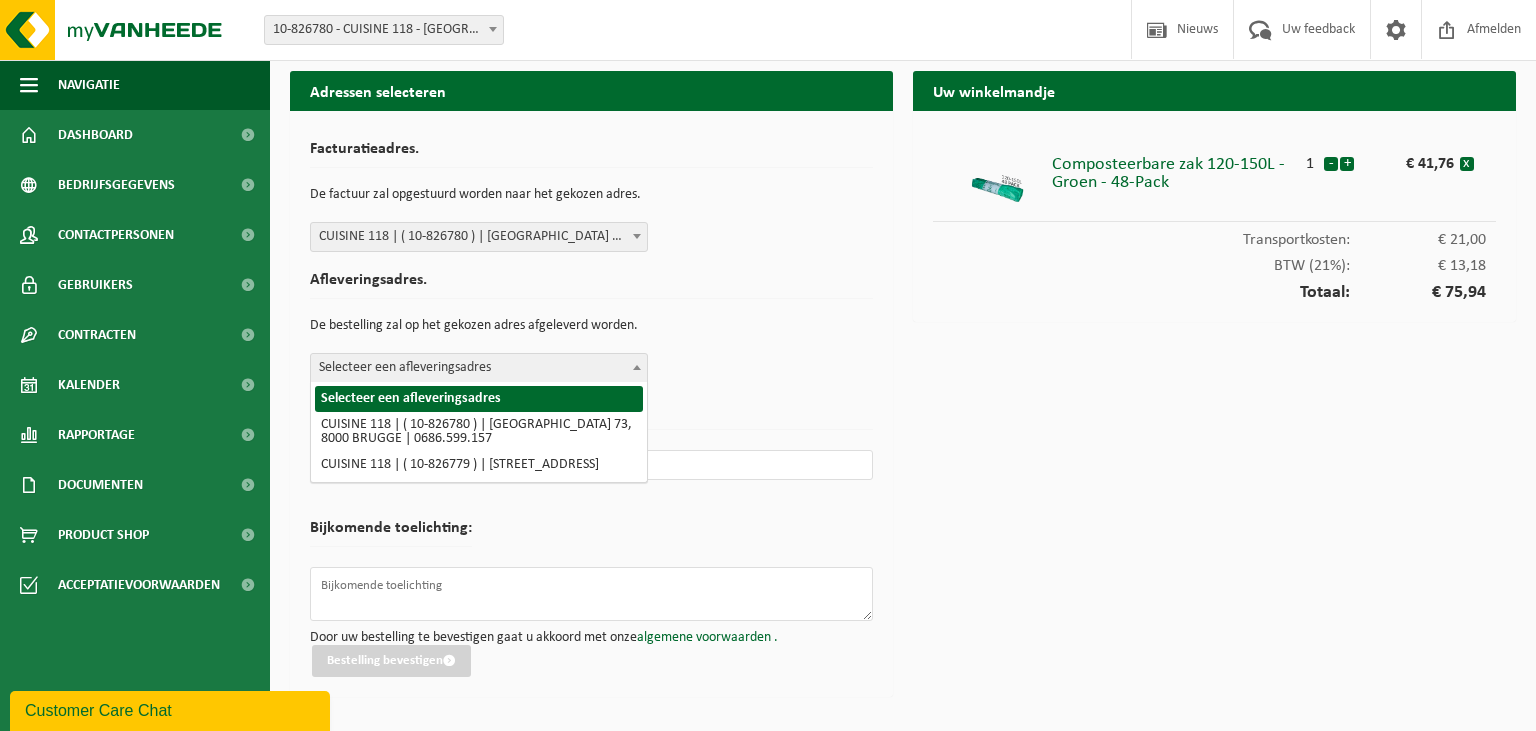 click on "Selecteer een afleveringsadres" at bounding box center [479, 368] 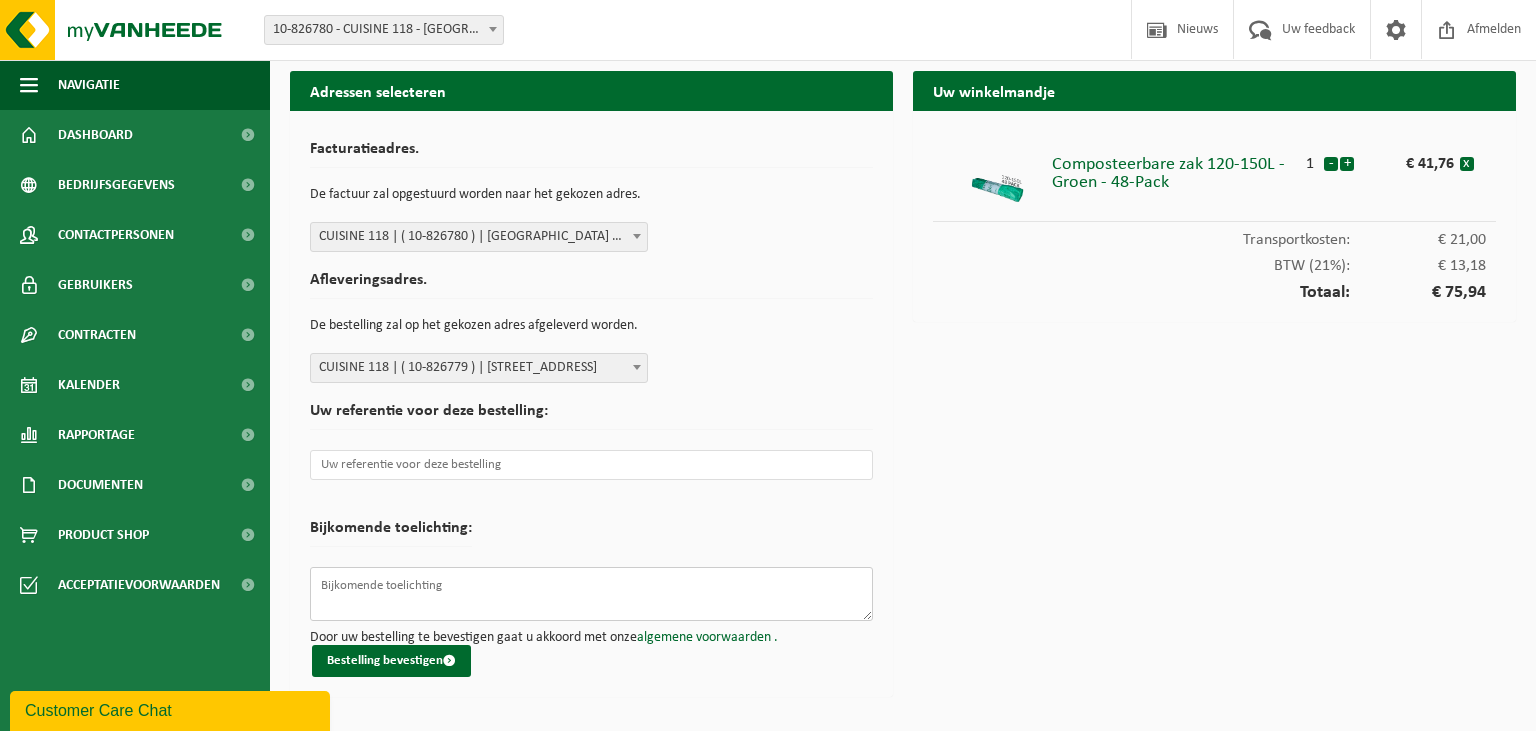 click at bounding box center [591, 594] 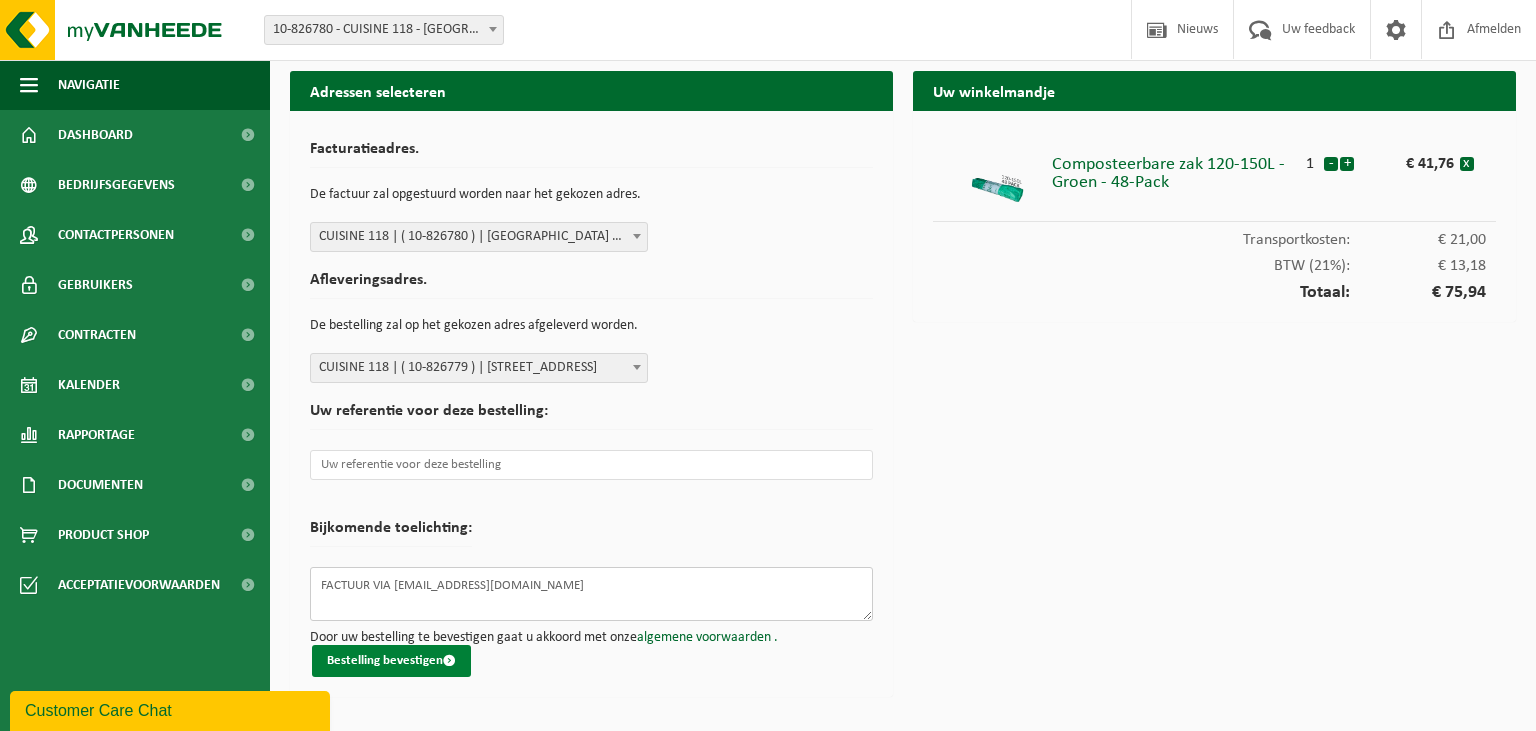 type on "FACTUUR VIA MAIL@CUISINE118.BE" 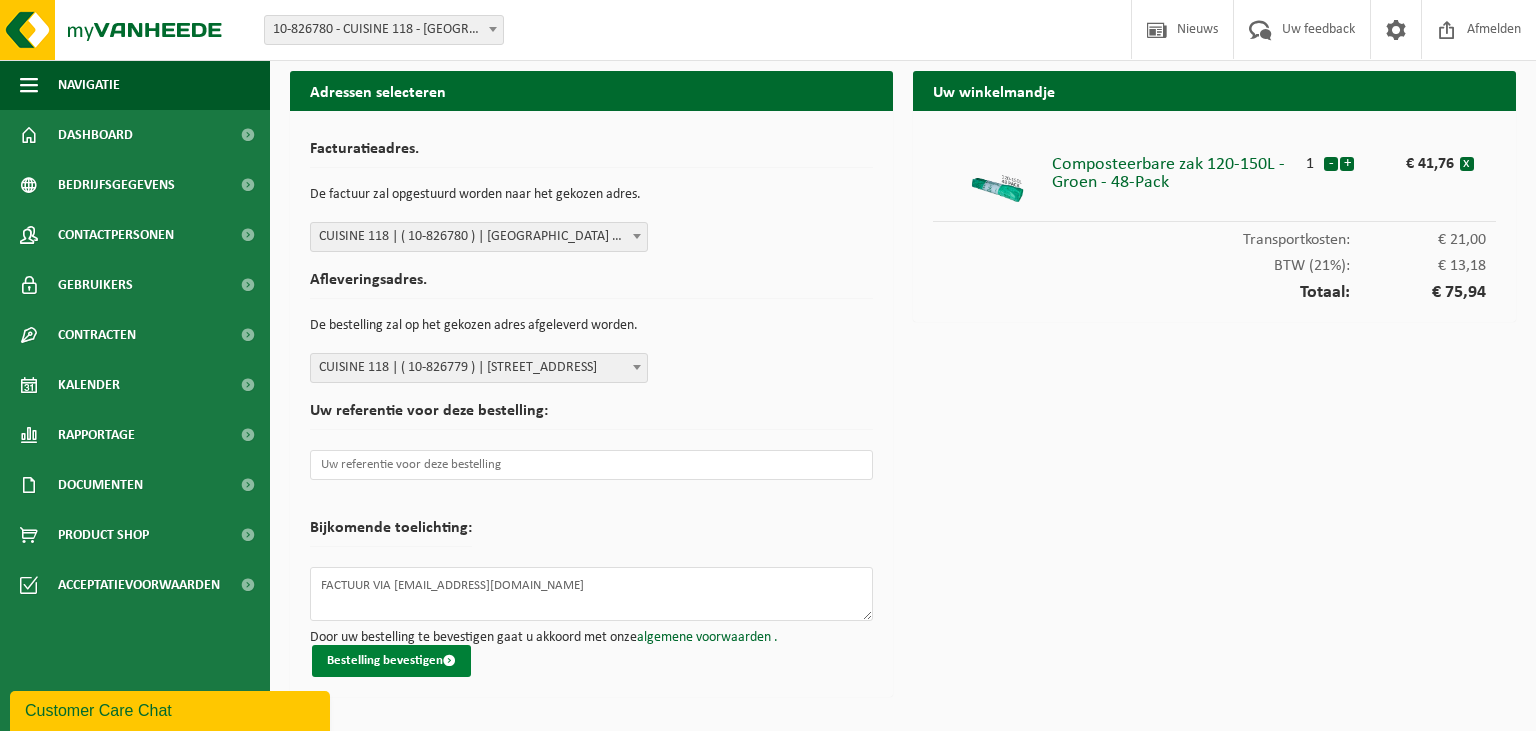 click on "Bestelling bevestigen" at bounding box center [391, 661] 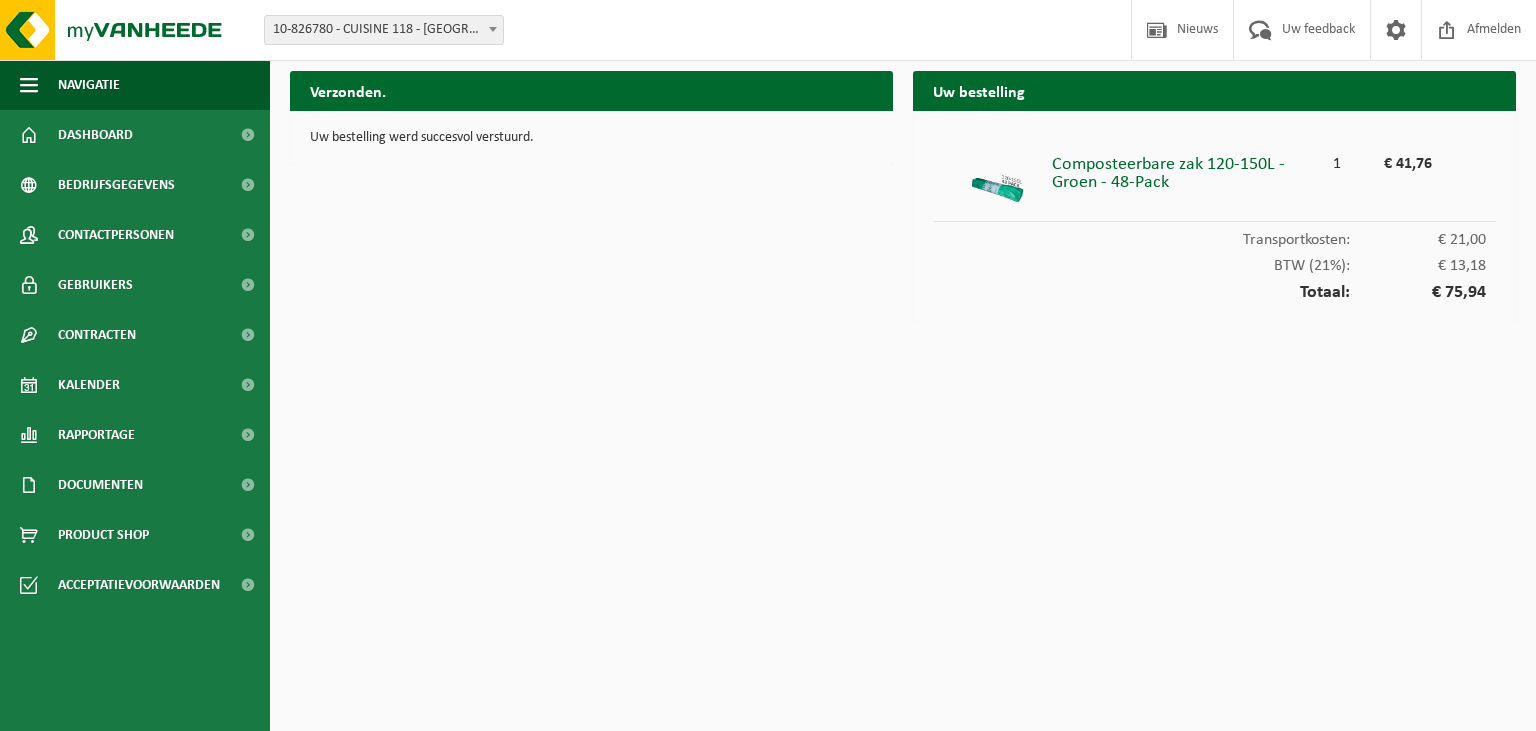 scroll, scrollTop: 0, scrollLeft: 0, axis: both 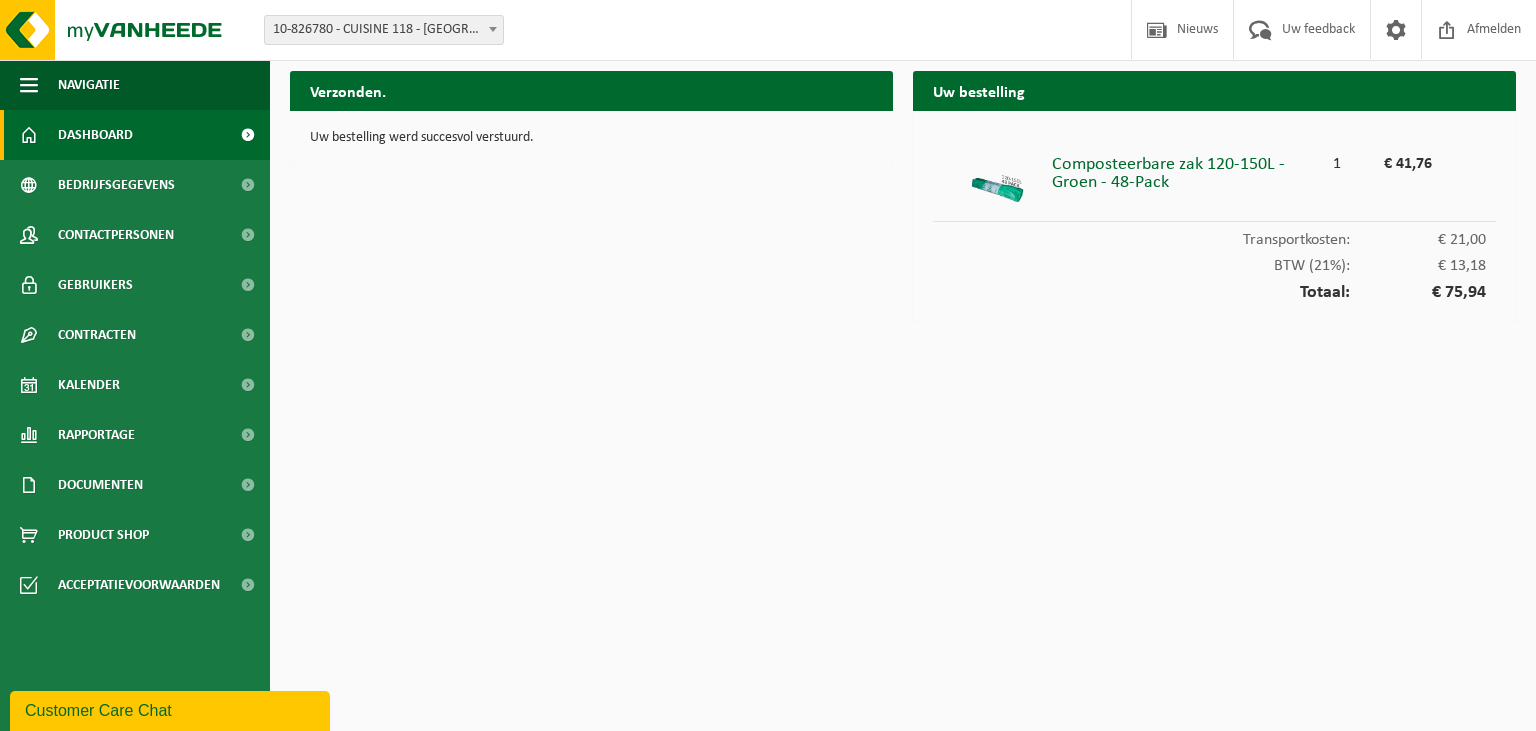 click on "Dashboard" at bounding box center [95, 135] 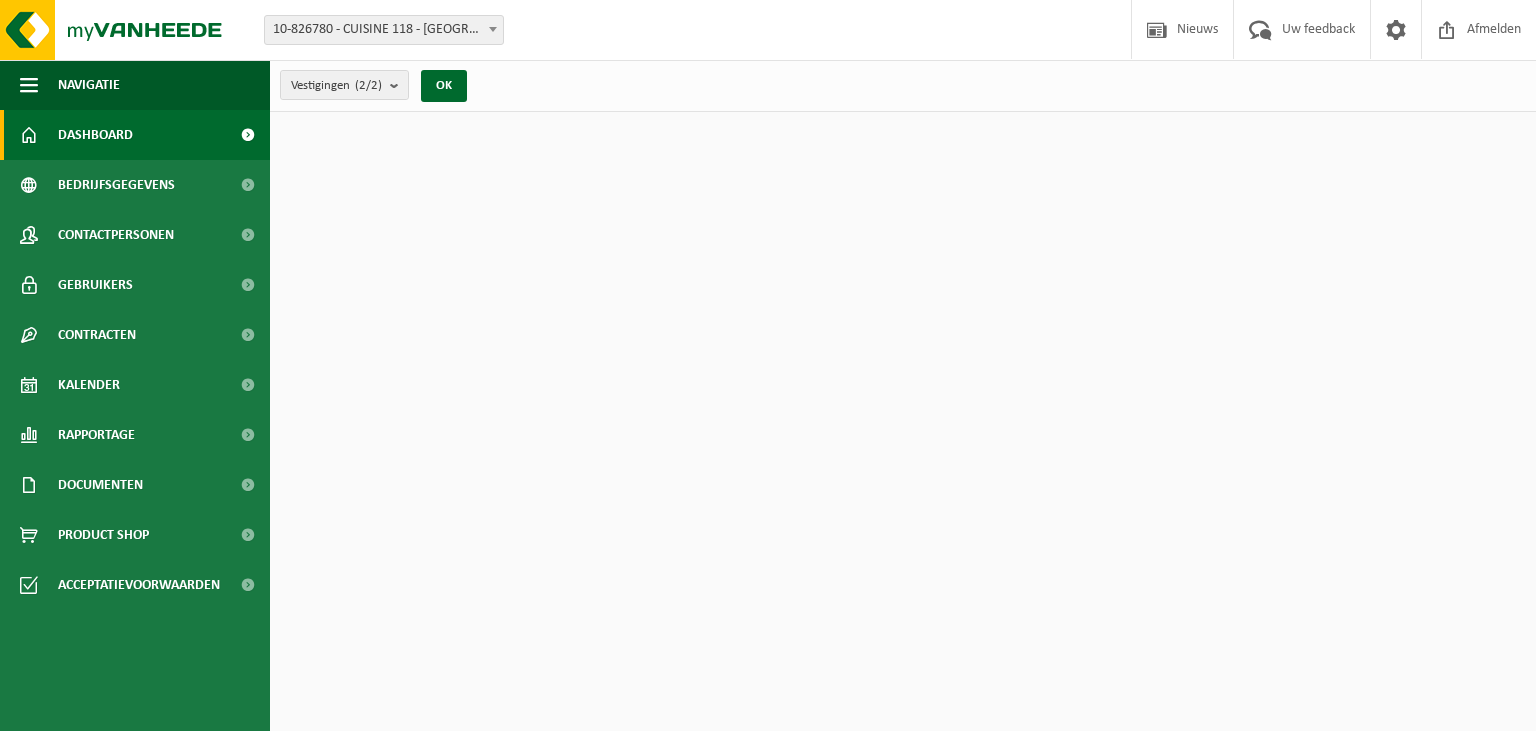 scroll, scrollTop: 0, scrollLeft: 0, axis: both 